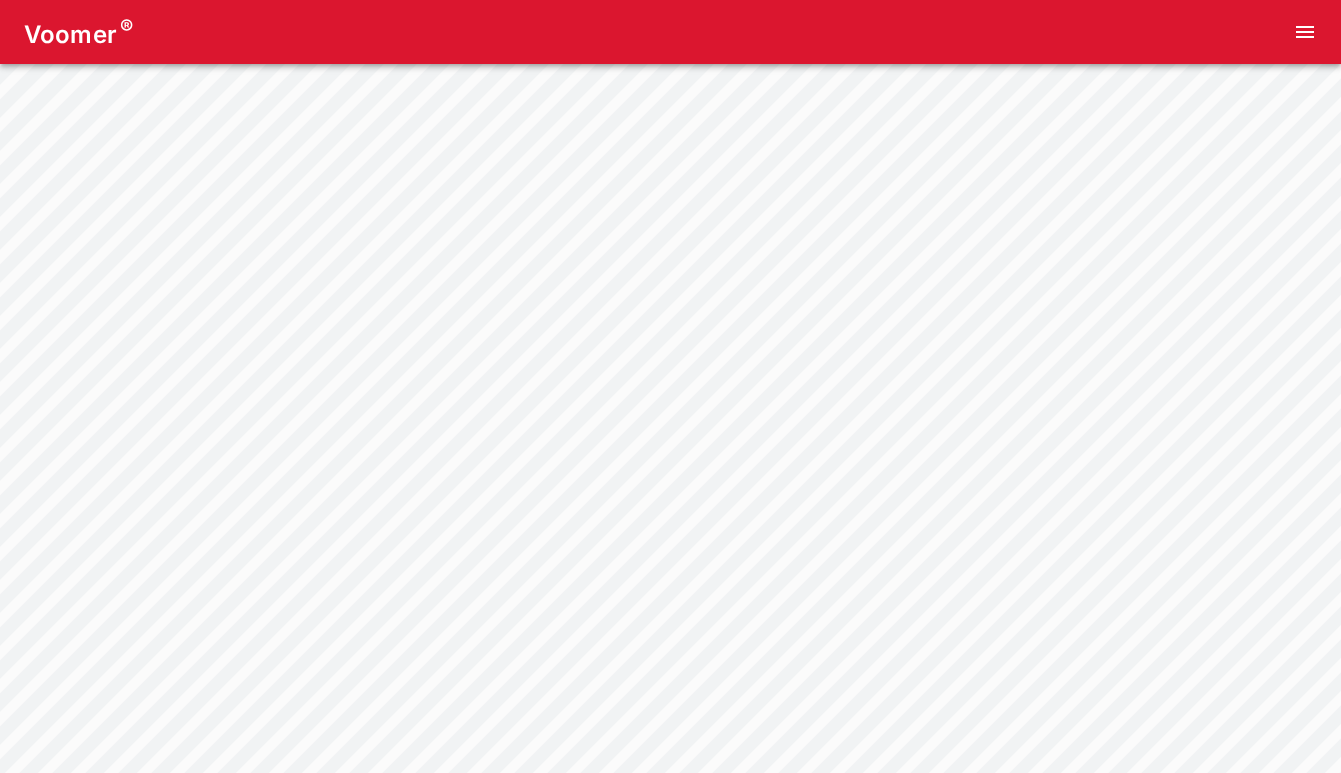 scroll, scrollTop: 0, scrollLeft: 0, axis: both 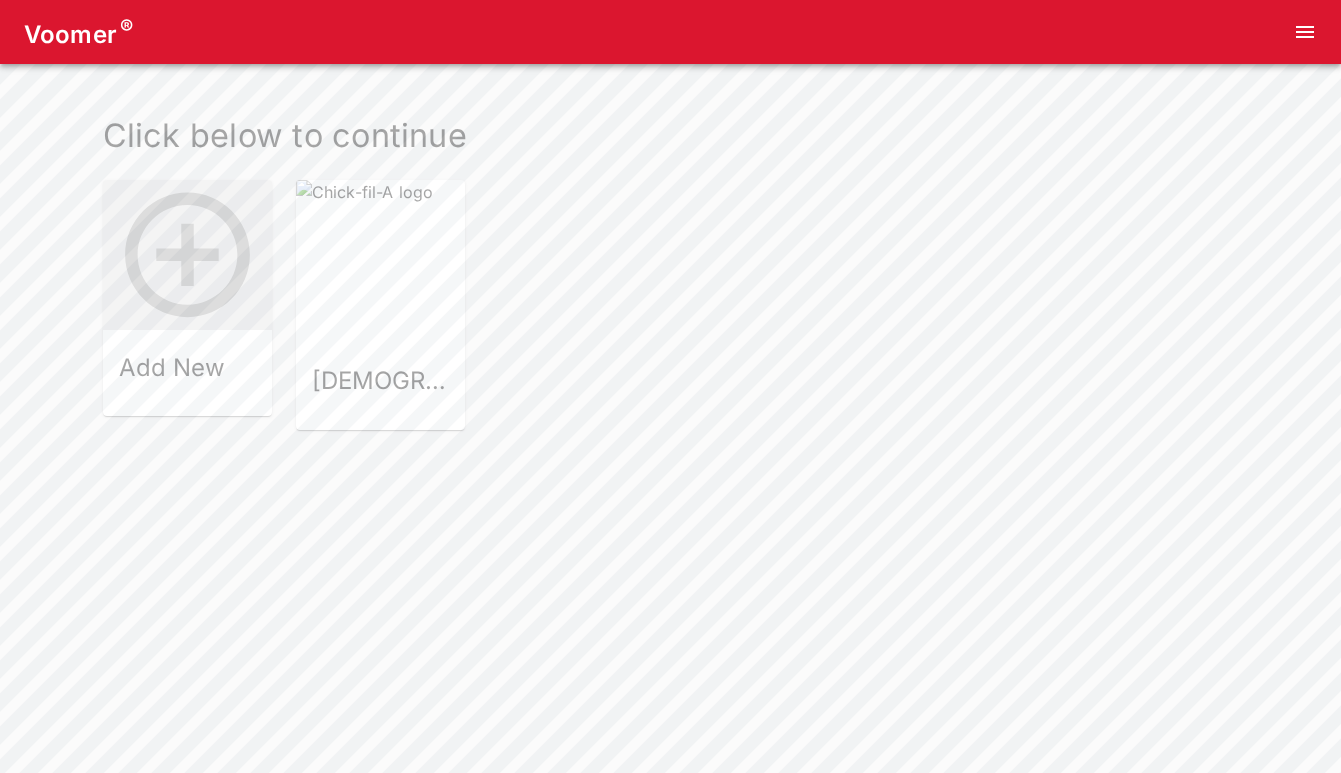 click on "[DEMOGRAPHIC_DATA]-fil-A" at bounding box center (380, 389) 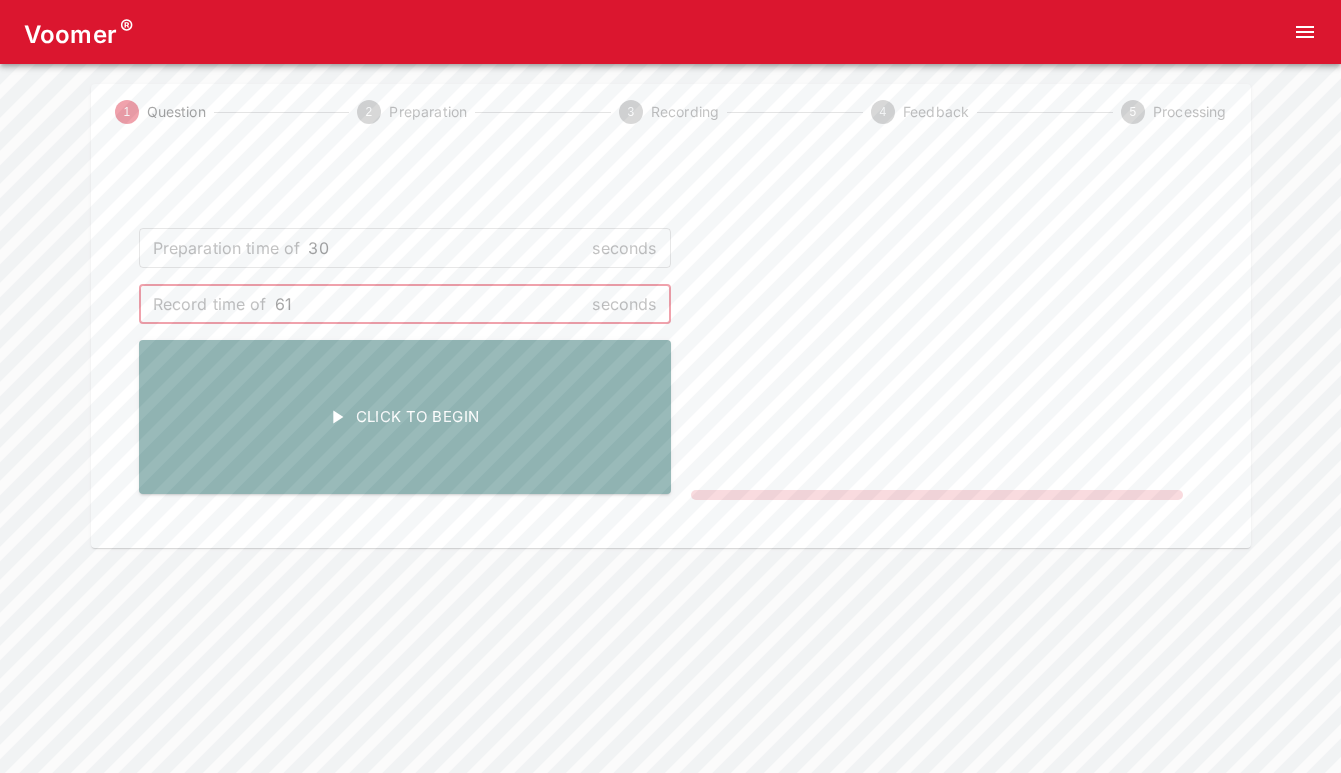 click on "61" at bounding box center (430, 304) 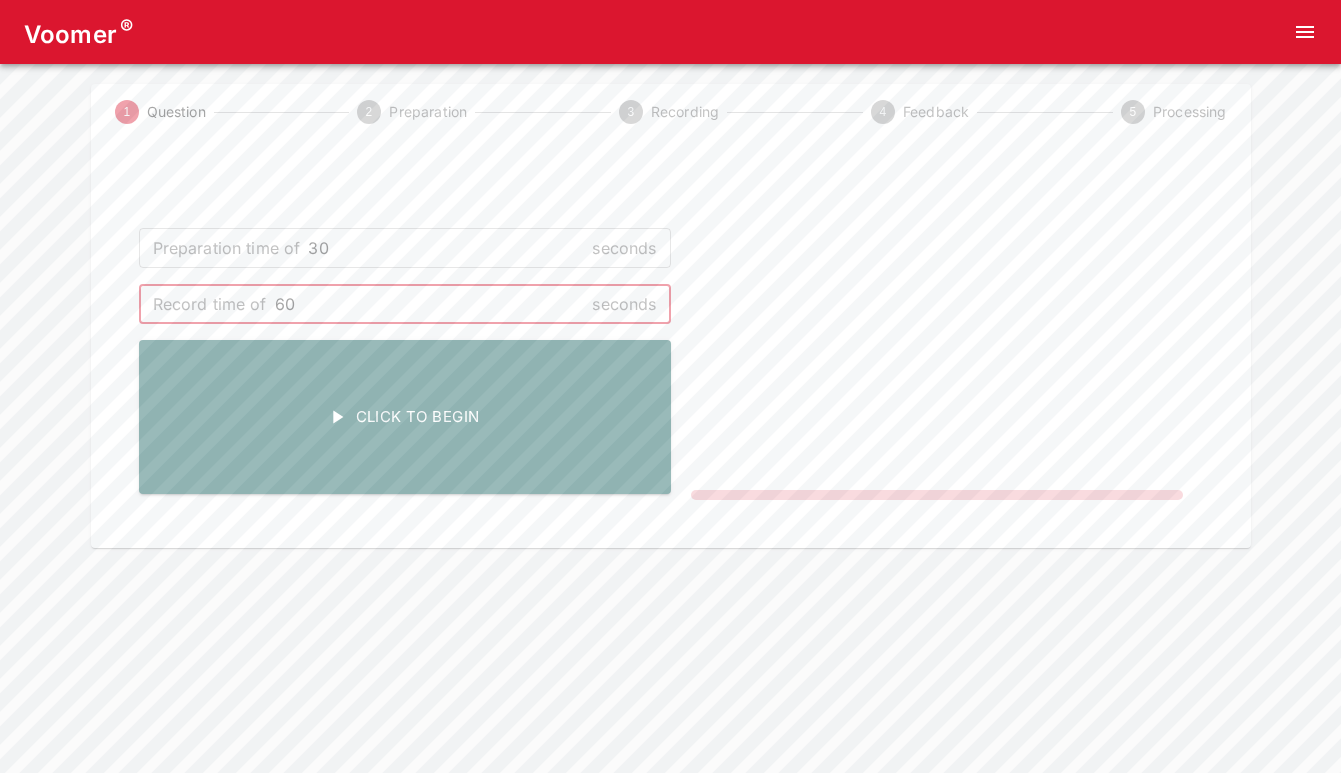 click on "60" at bounding box center [430, 304] 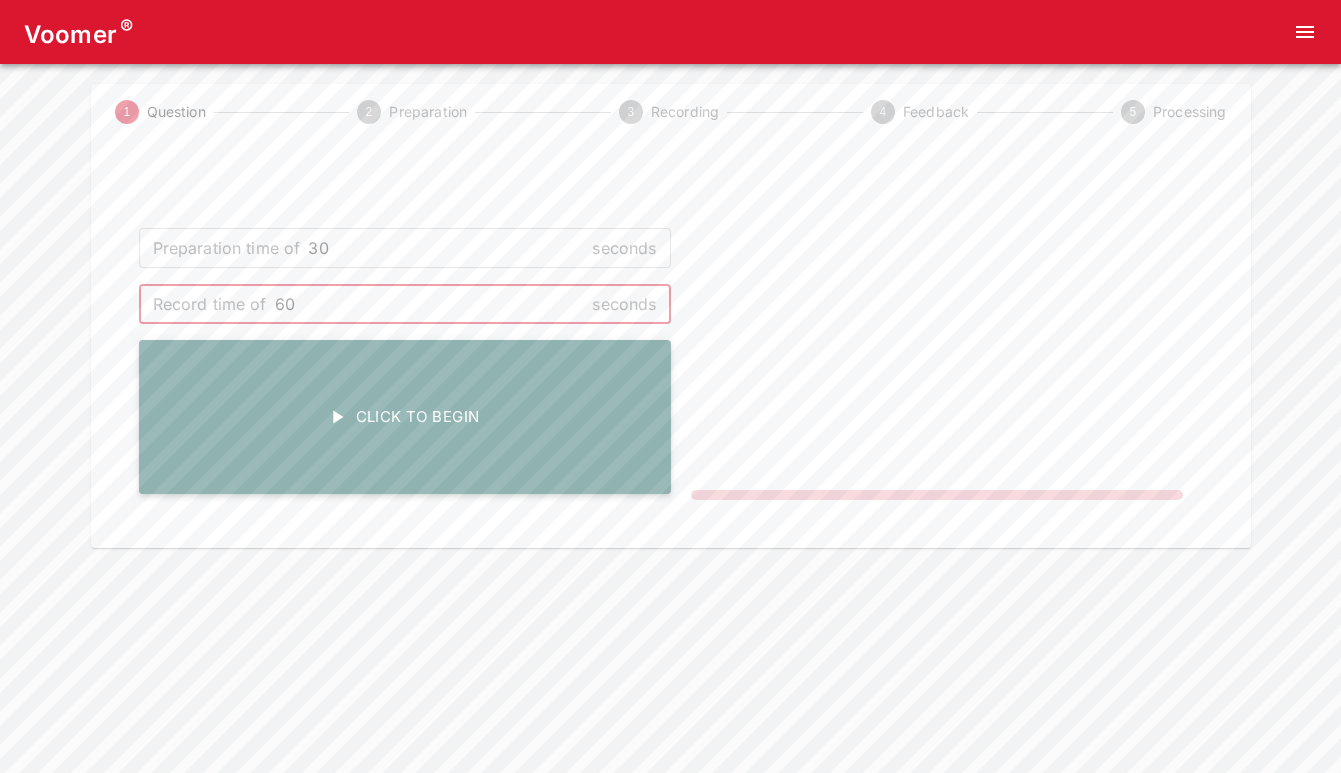 click on "Click To Begin" at bounding box center [405, 417] 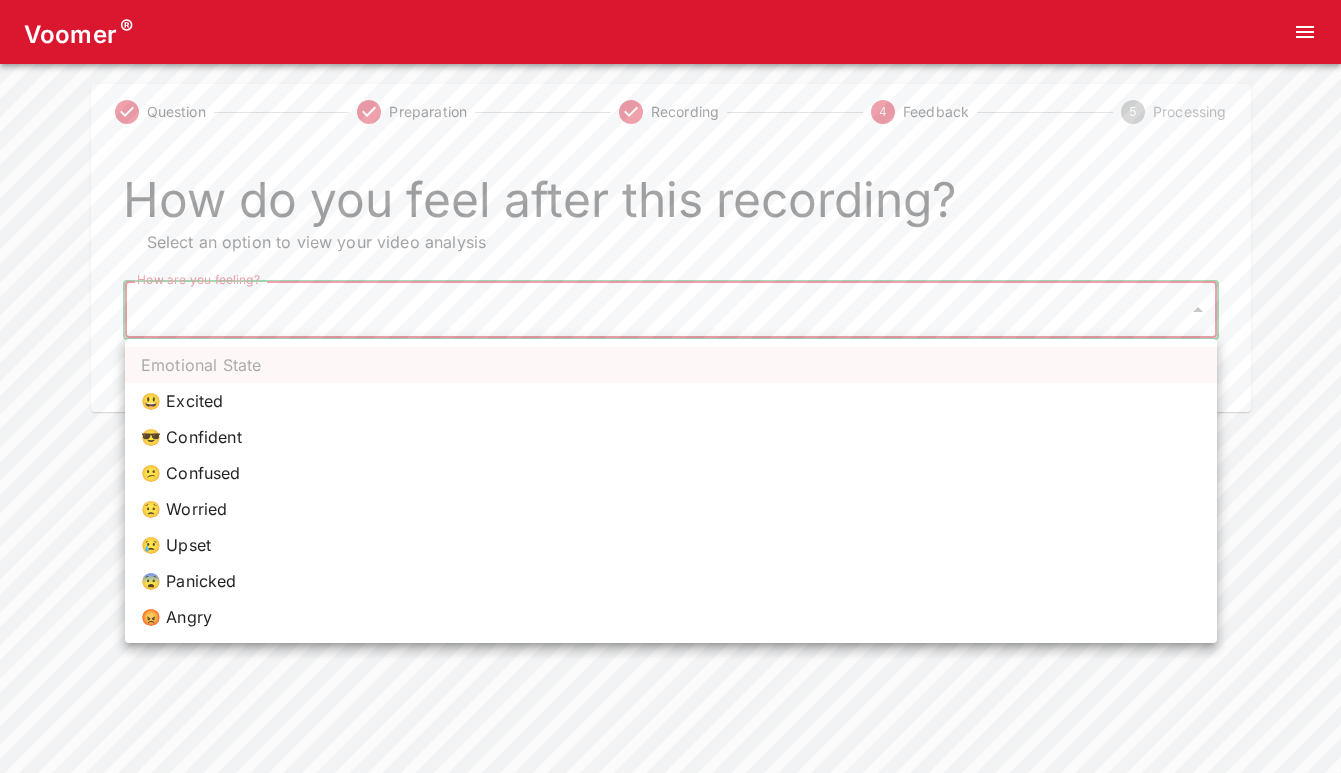 click on "Voomer ® Question Preparation Recording 4 Feedback 5 Processing How do you feel after this recording? Select an option to view your video analysis How are you feeling? ​ How are you feeling? Home Analysis Tokens: 0 Pricing Log Out Emotional State  😃 Excited  😎 Confident  😕 Confused 😟 Worried  😢 Upset  😨 Panicked  😡 Angry" at bounding box center [670, 206] 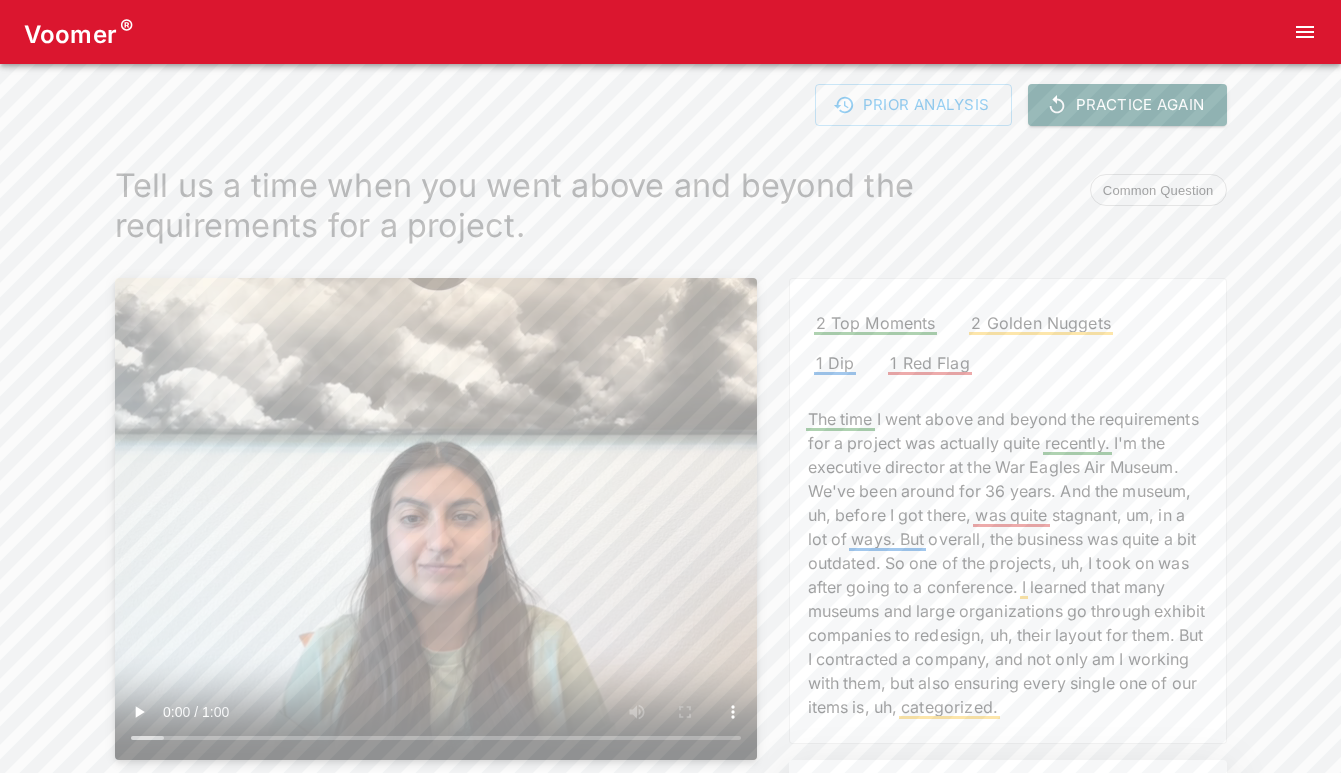 click at bounding box center (436, 519) 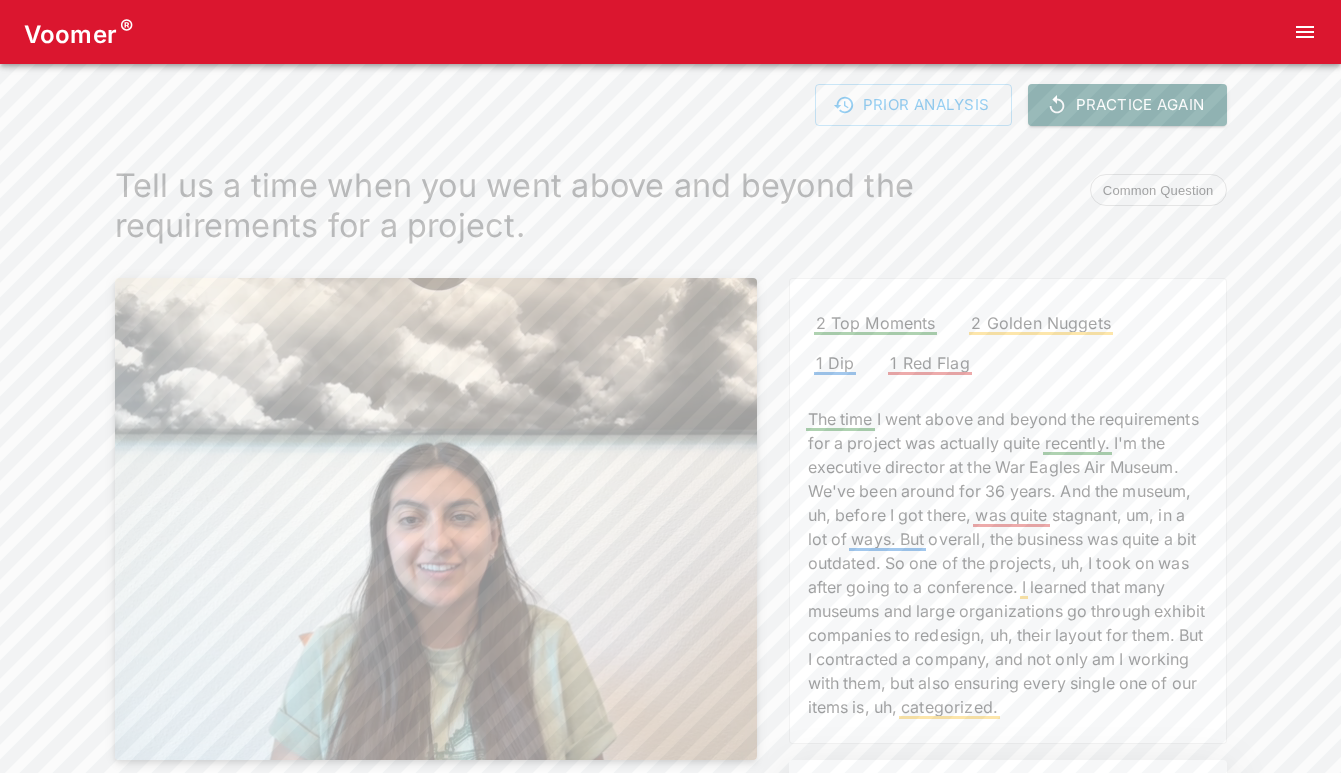 click at bounding box center [436, 519] 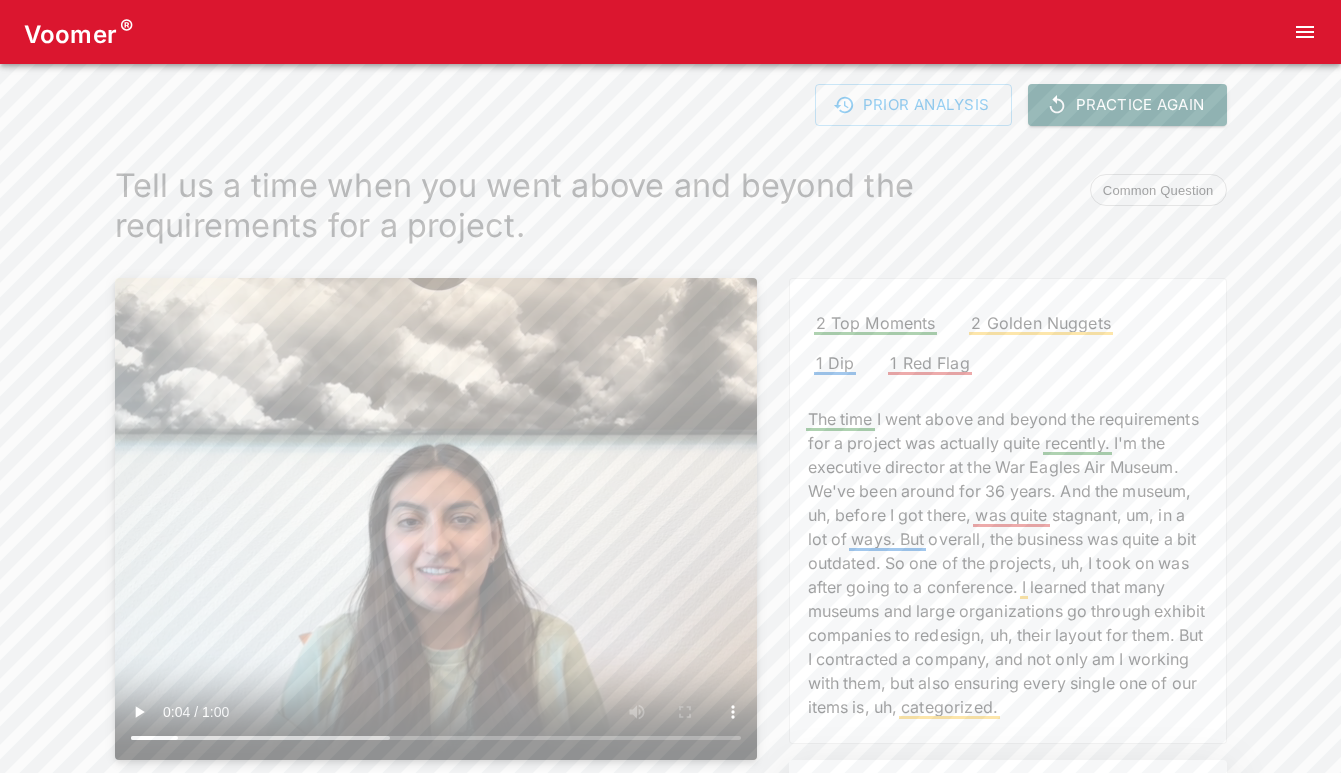 scroll, scrollTop: 0, scrollLeft: 0, axis: both 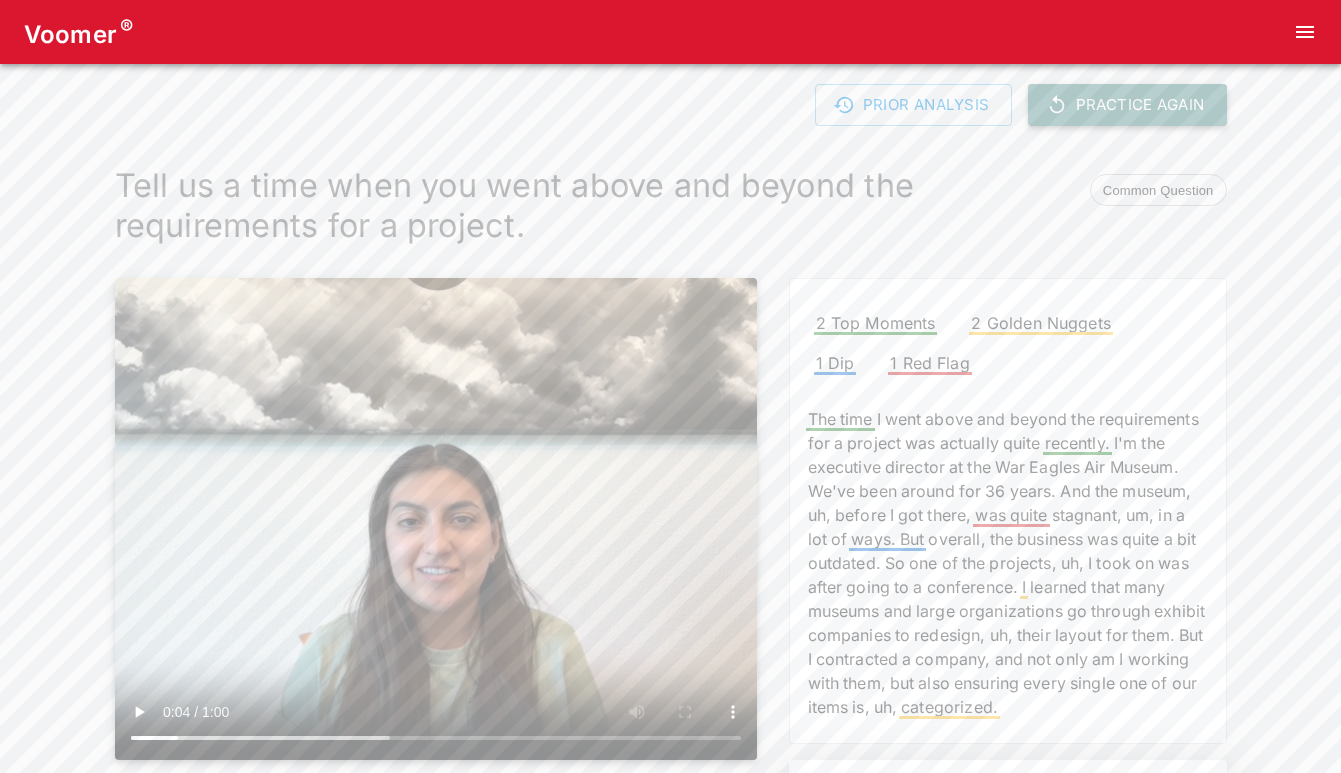 click on "Practice Again" at bounding box center (1127, 105) 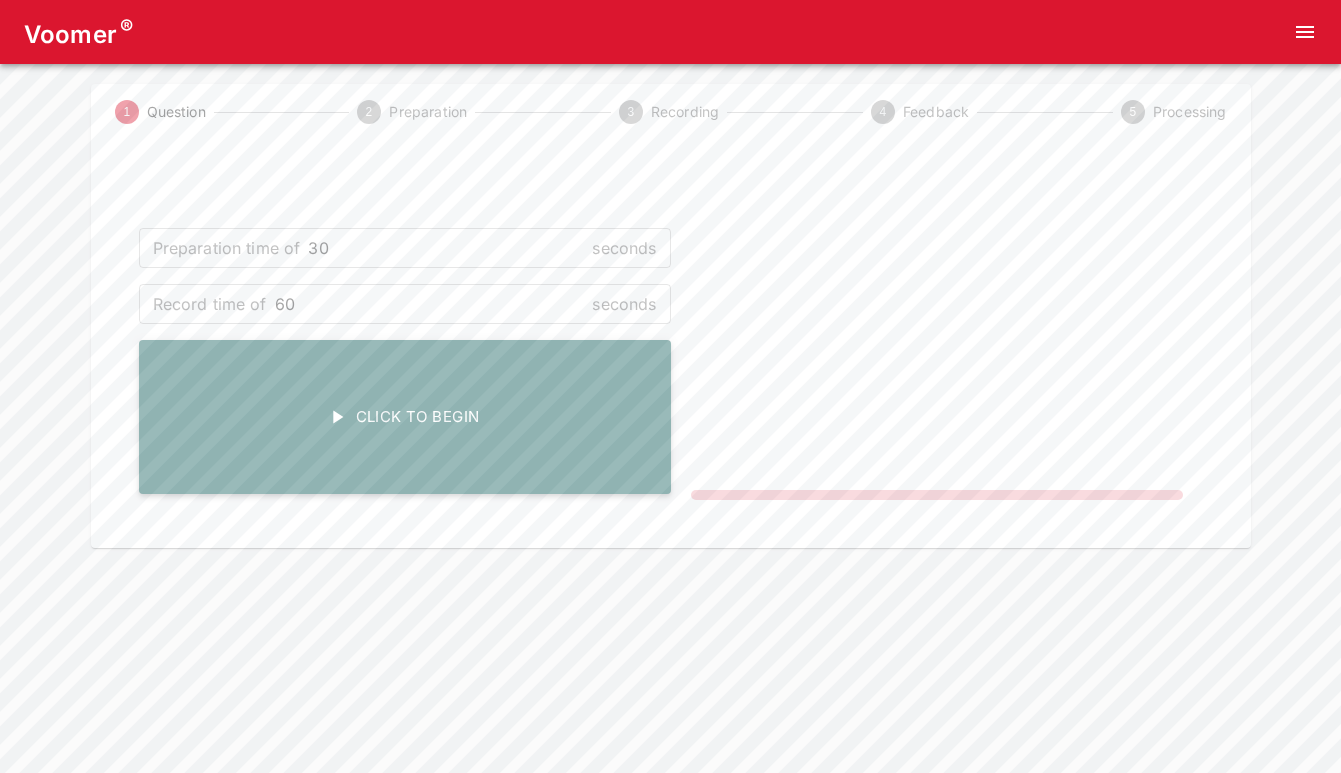 click on "Click To Begin" at bounding box center (405, 417) 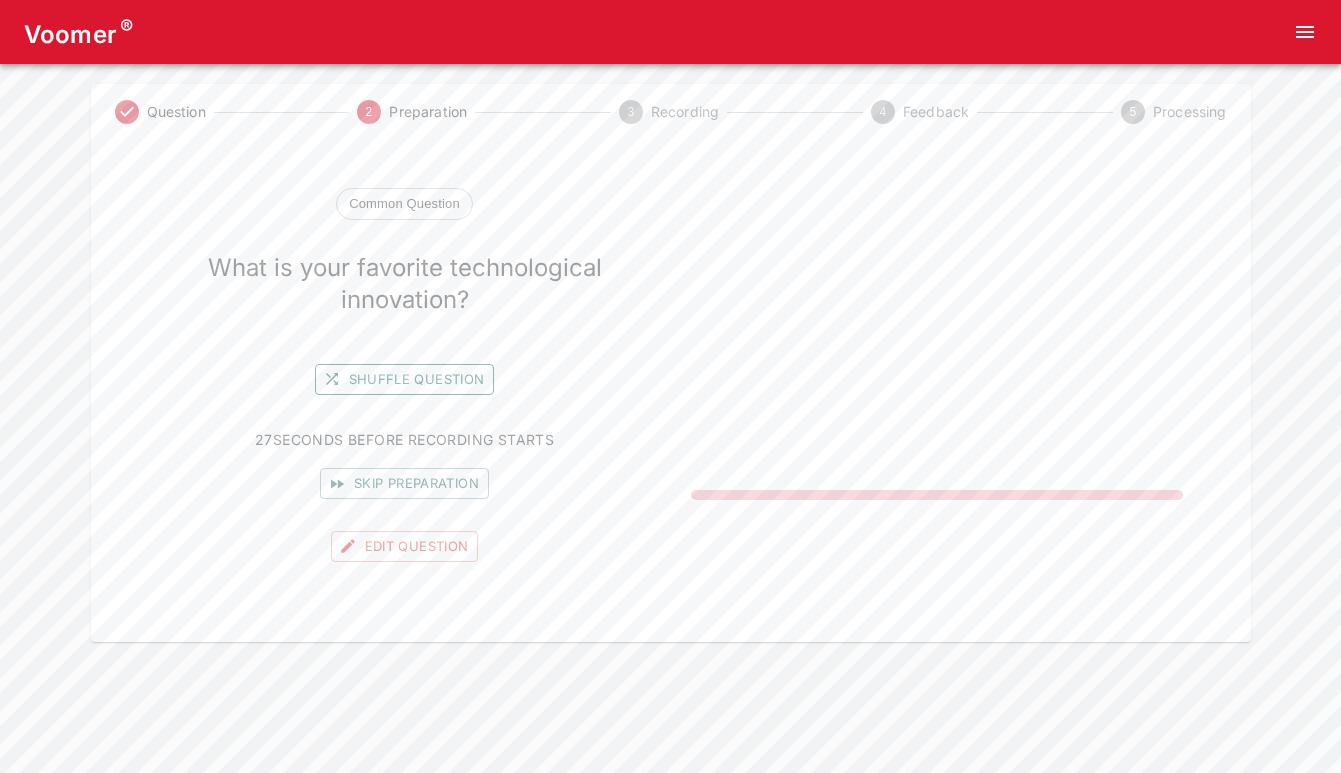 click on "Shuffle question" at bounding box center (405, 379) 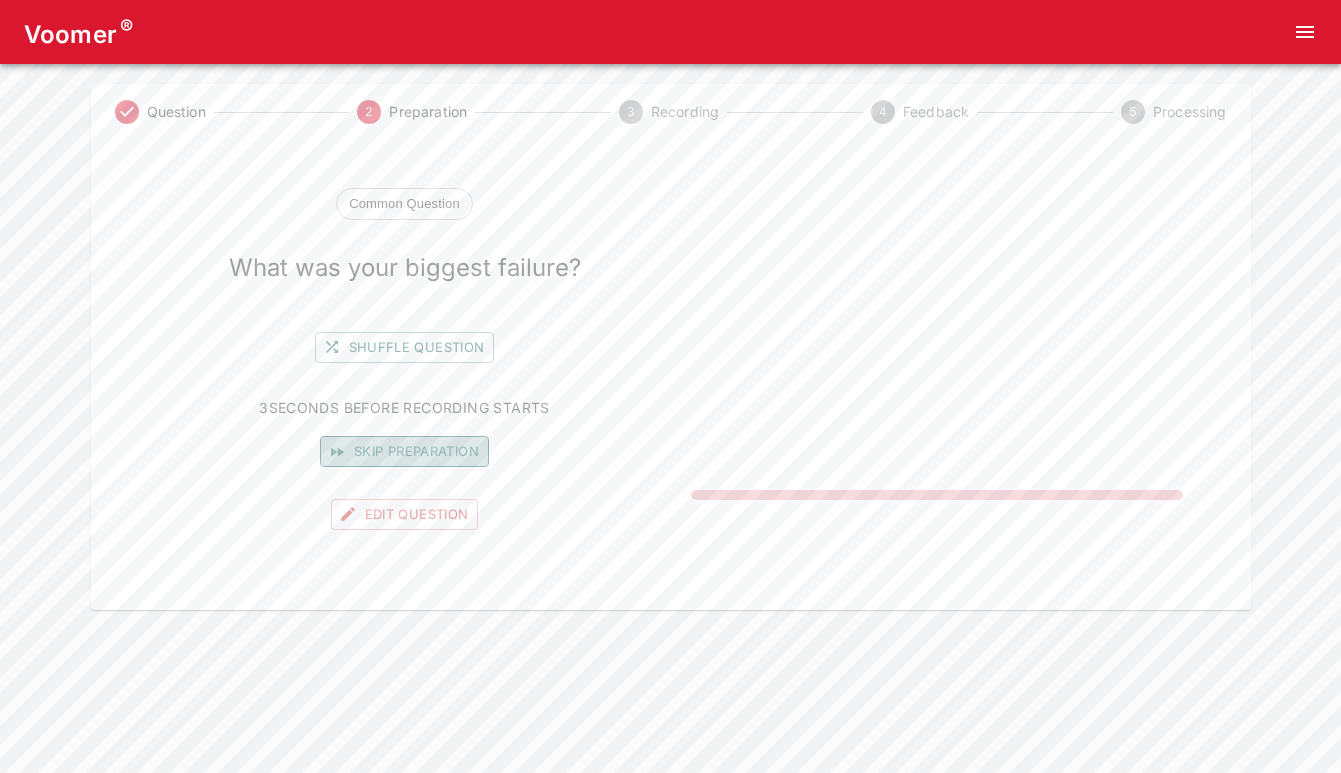 click on "Skip preparation" at bounding box center (404, 451) 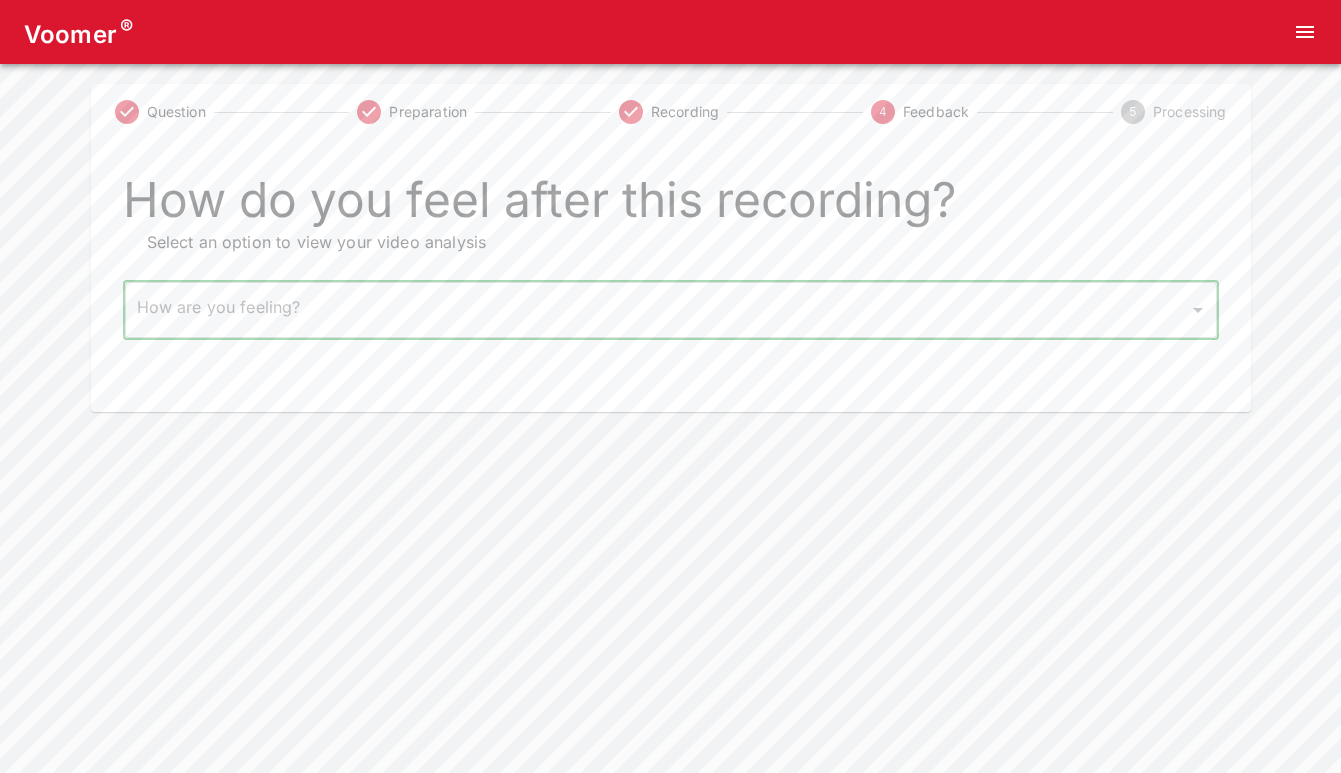 click on "Voomer ® Question Preparation Recording 4 Feedback 5 Processing How do you feel after this recording? Select an option to view your video analysis How are you feeling? ​ How are you feeling? Home Analysis Tokens: 0 Pricing Log Out" at bounding box center [670, 206] 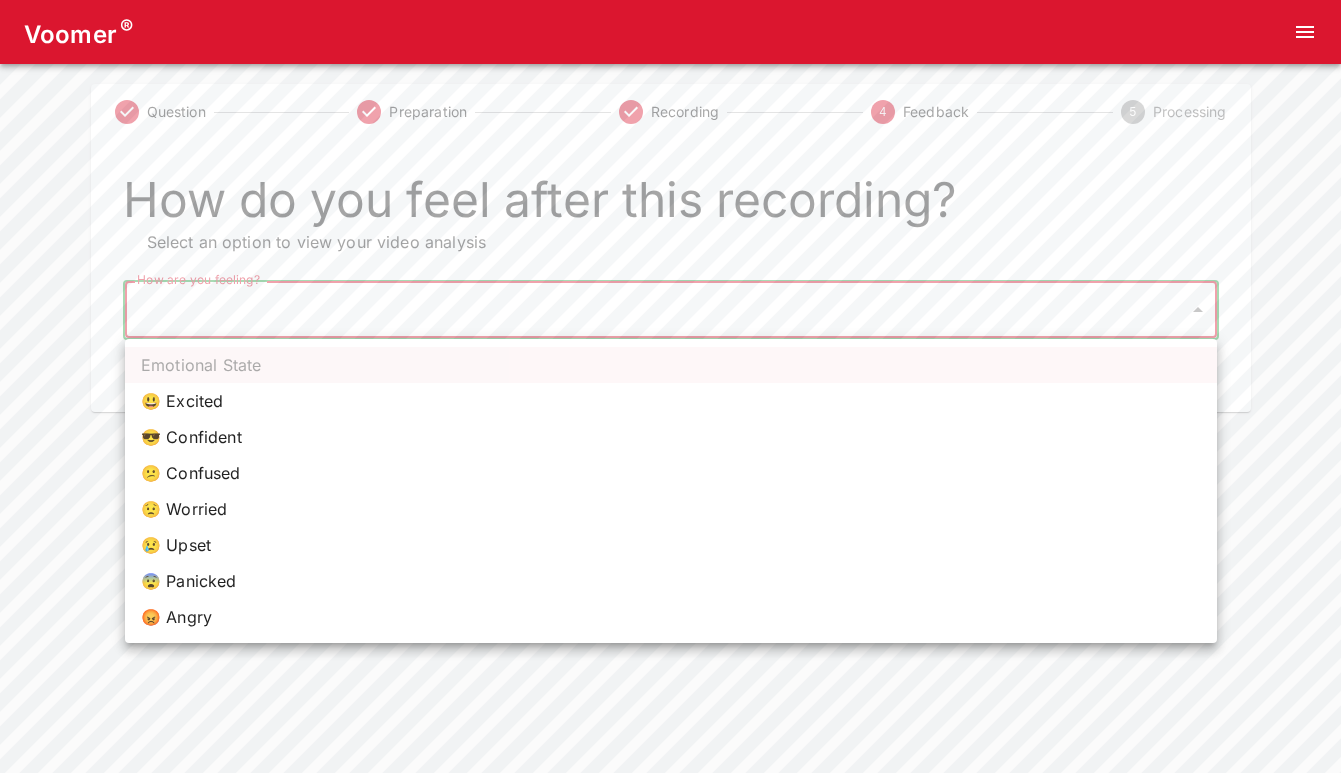 click on "😕 Confused" at bounding box center [671, 473] 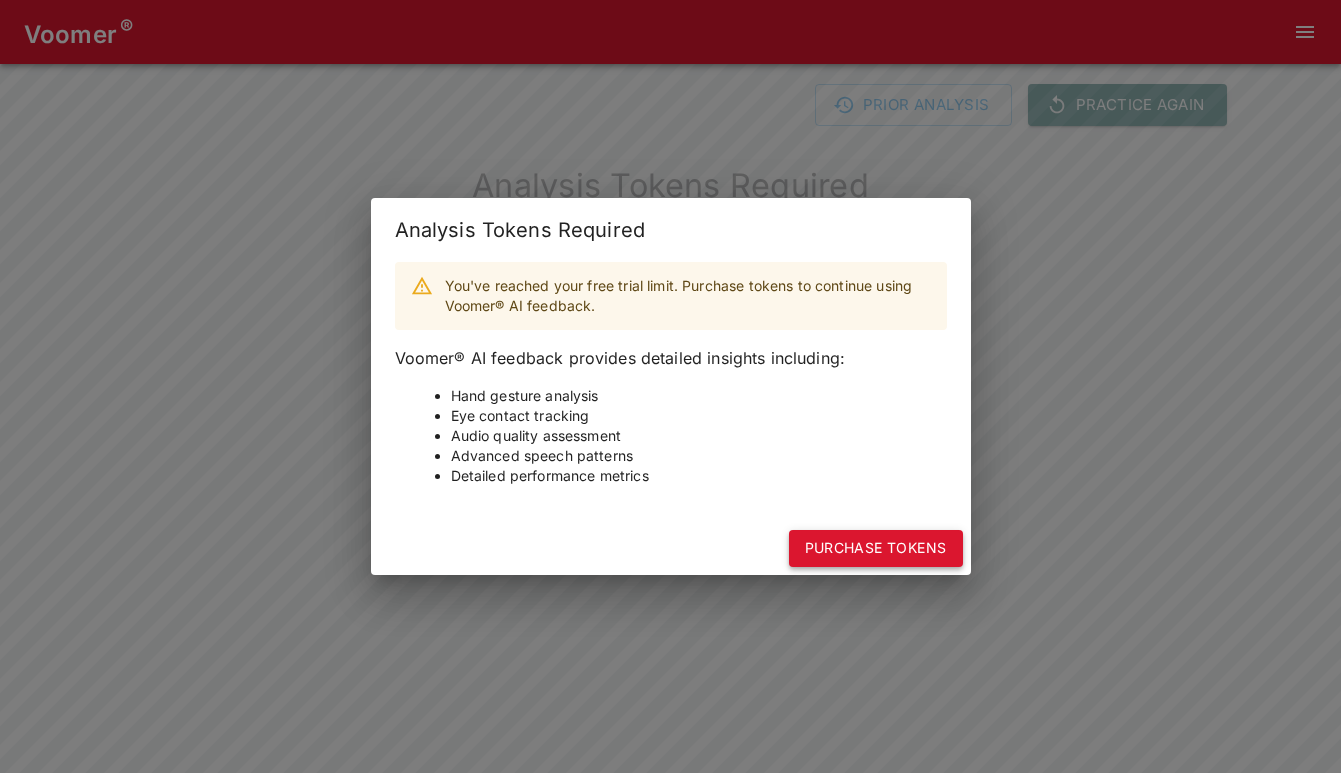 click on "Purchase Tokens" at bounding box center (876, 548) 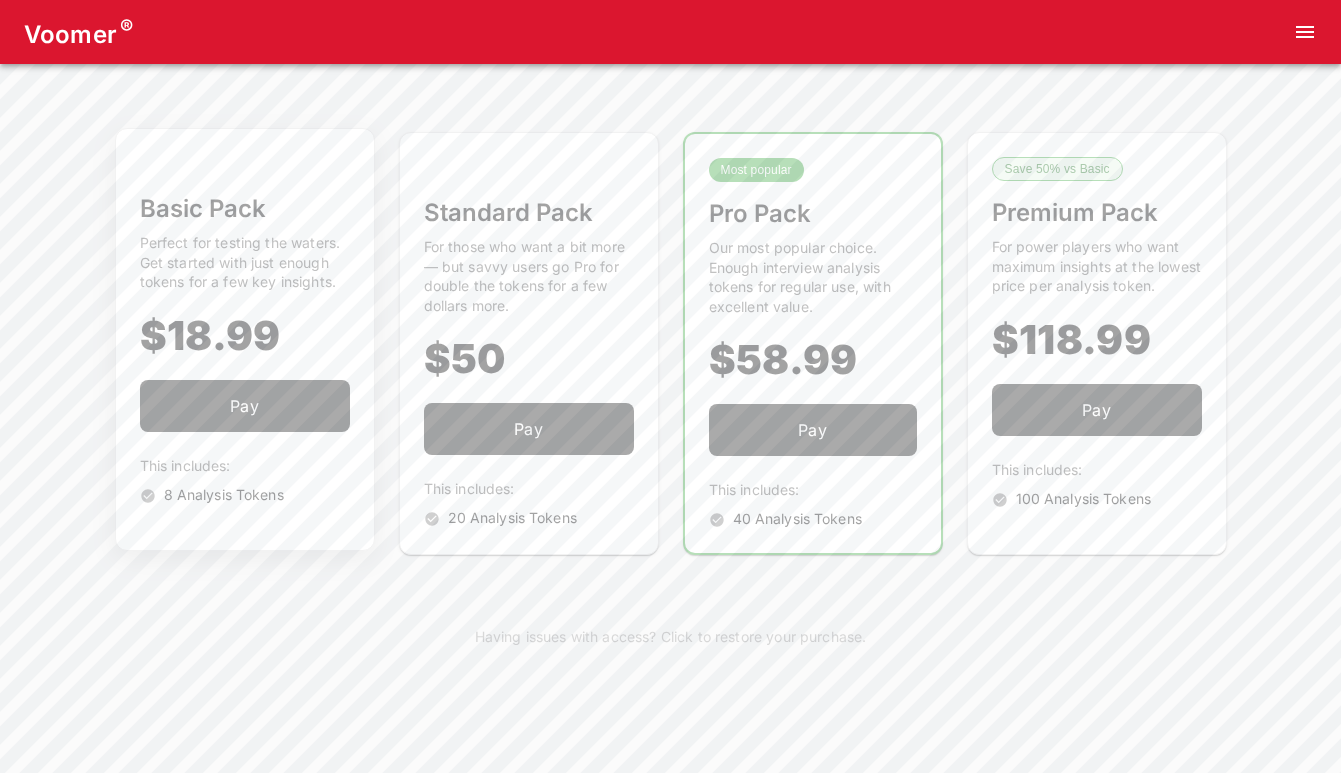 scroll, scrollTop: 0, scrollLeft: 0, axis: both 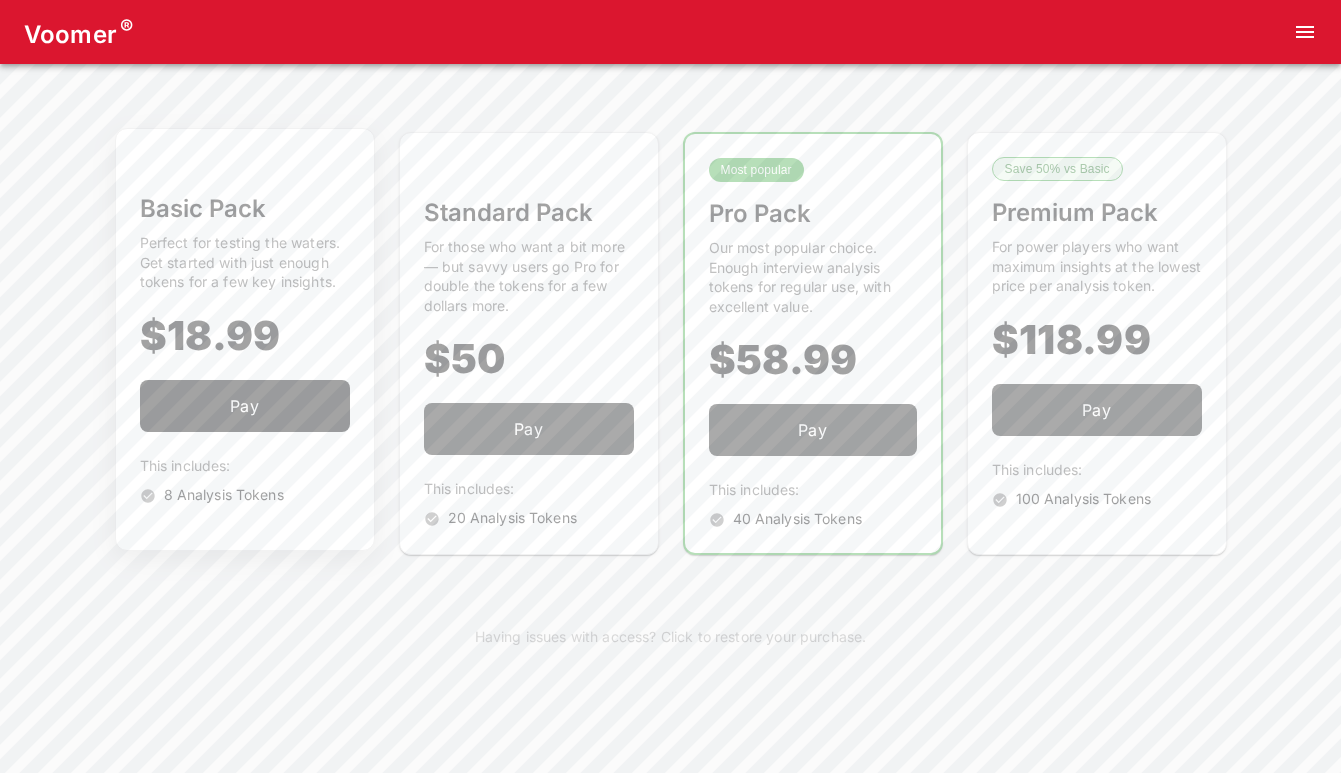 click on "Pay" at bounding box center (245, 406) 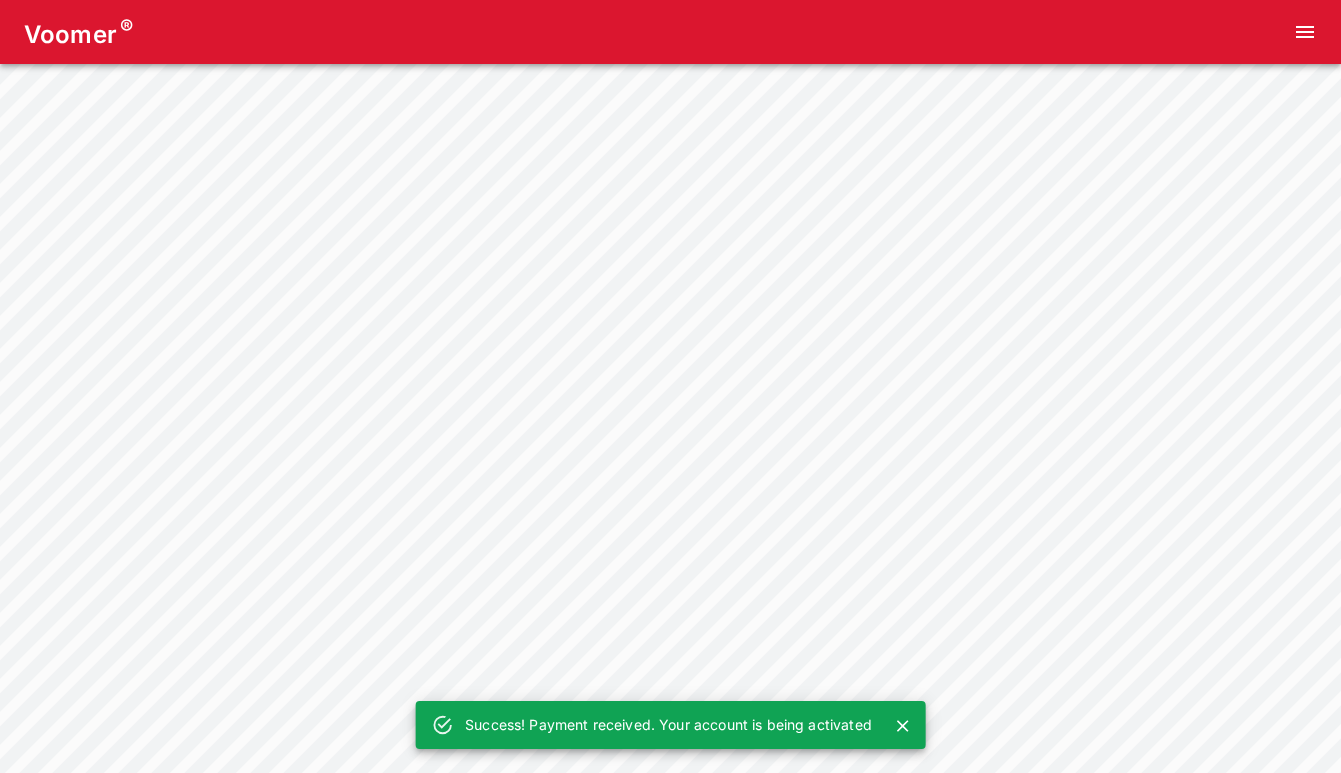 scroll, scrollTop: 0, scrollLeft: 0, axis: both 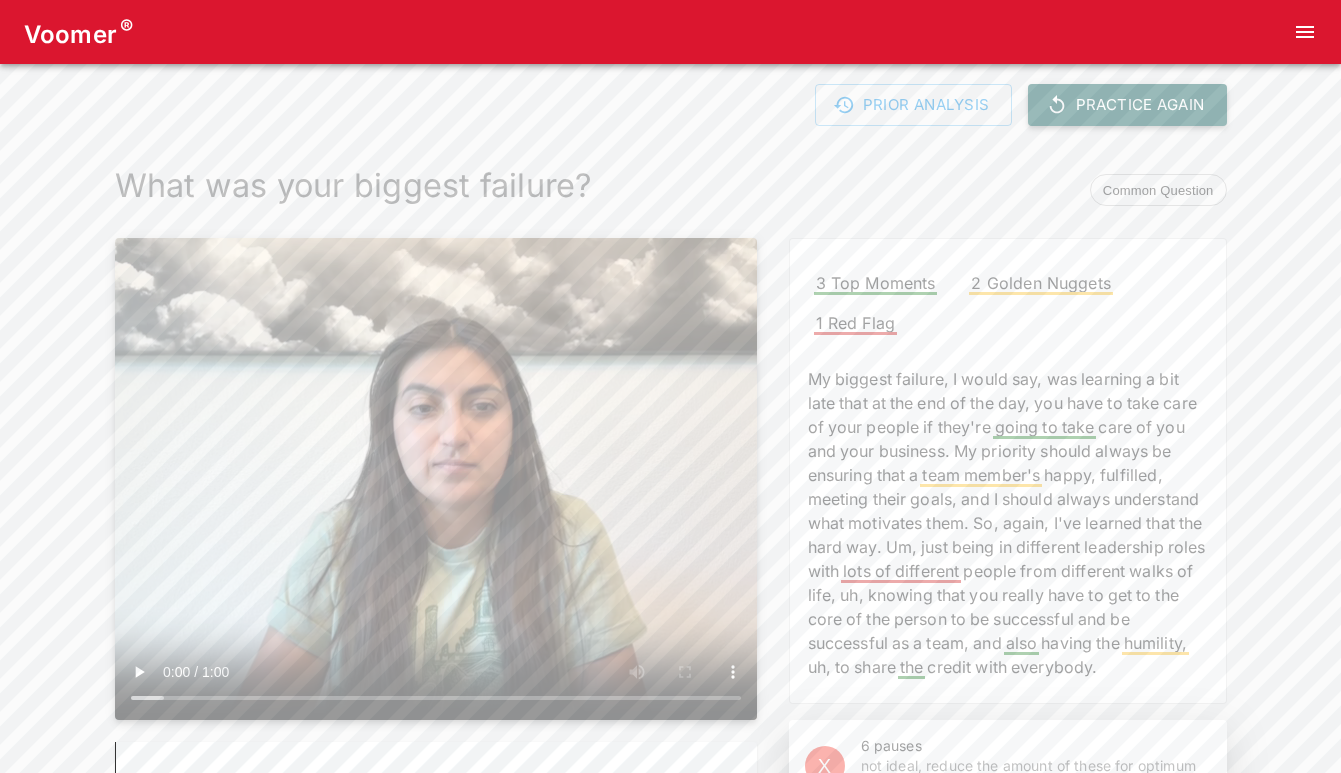 drag, startPoint x: 412, startPoint y: 88, endPoint x: 1167, endPoint y: 109, distance: 755.292 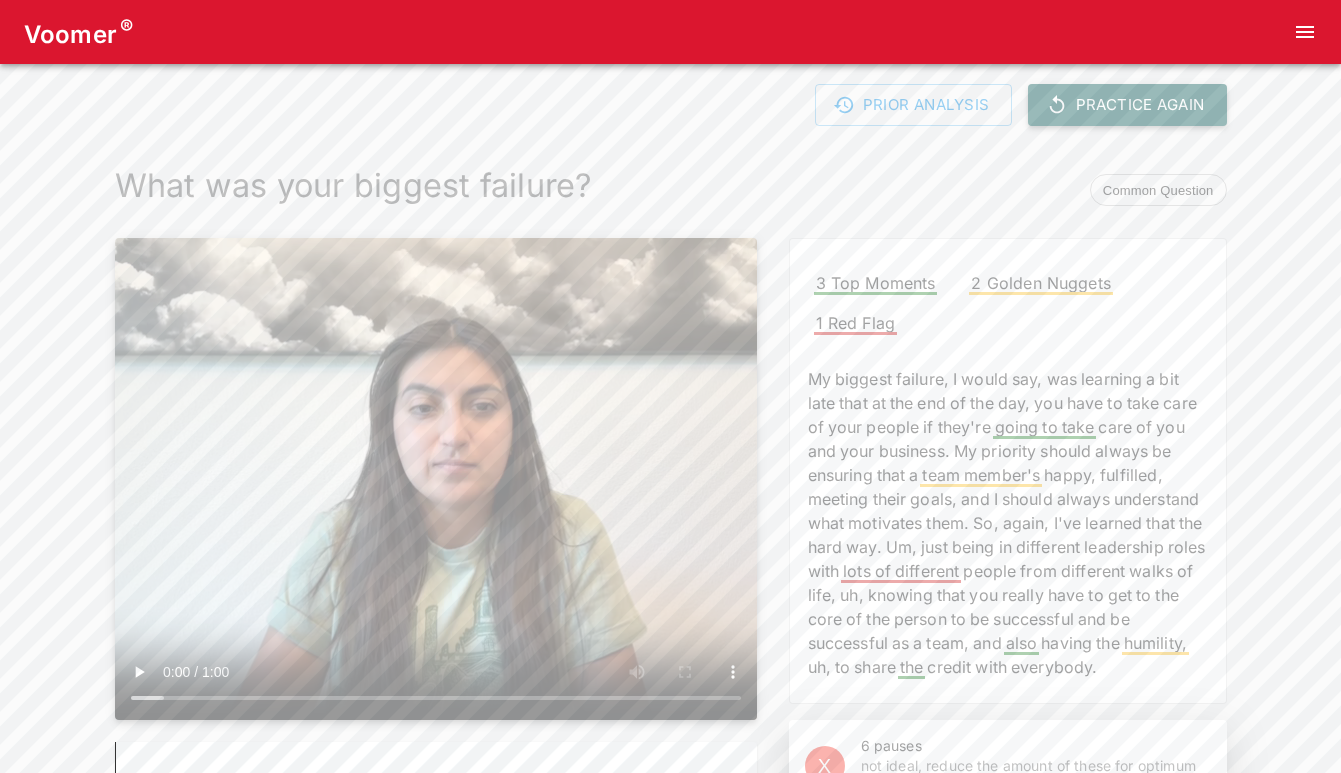 click on "Practice Again" at bounding box center [1127, 105] 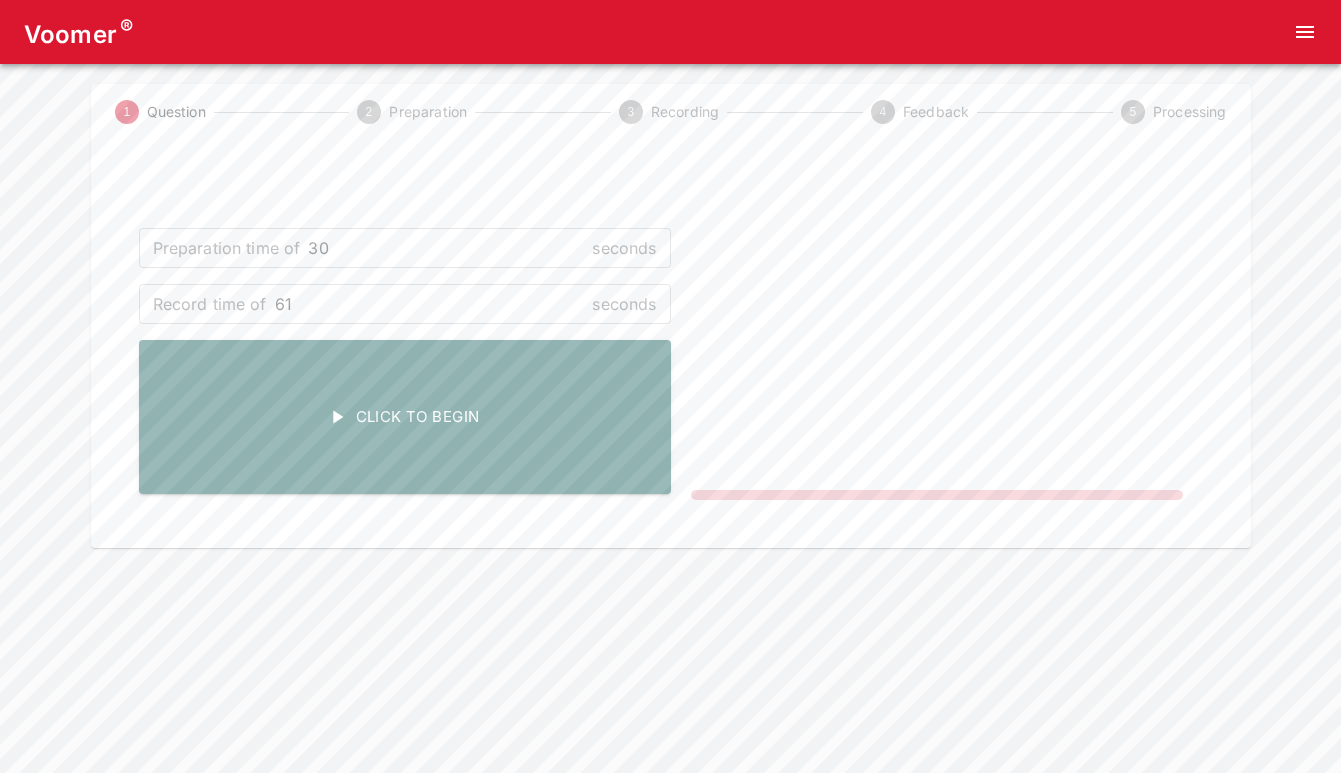 click on "61" at bounding box center [430, 304] 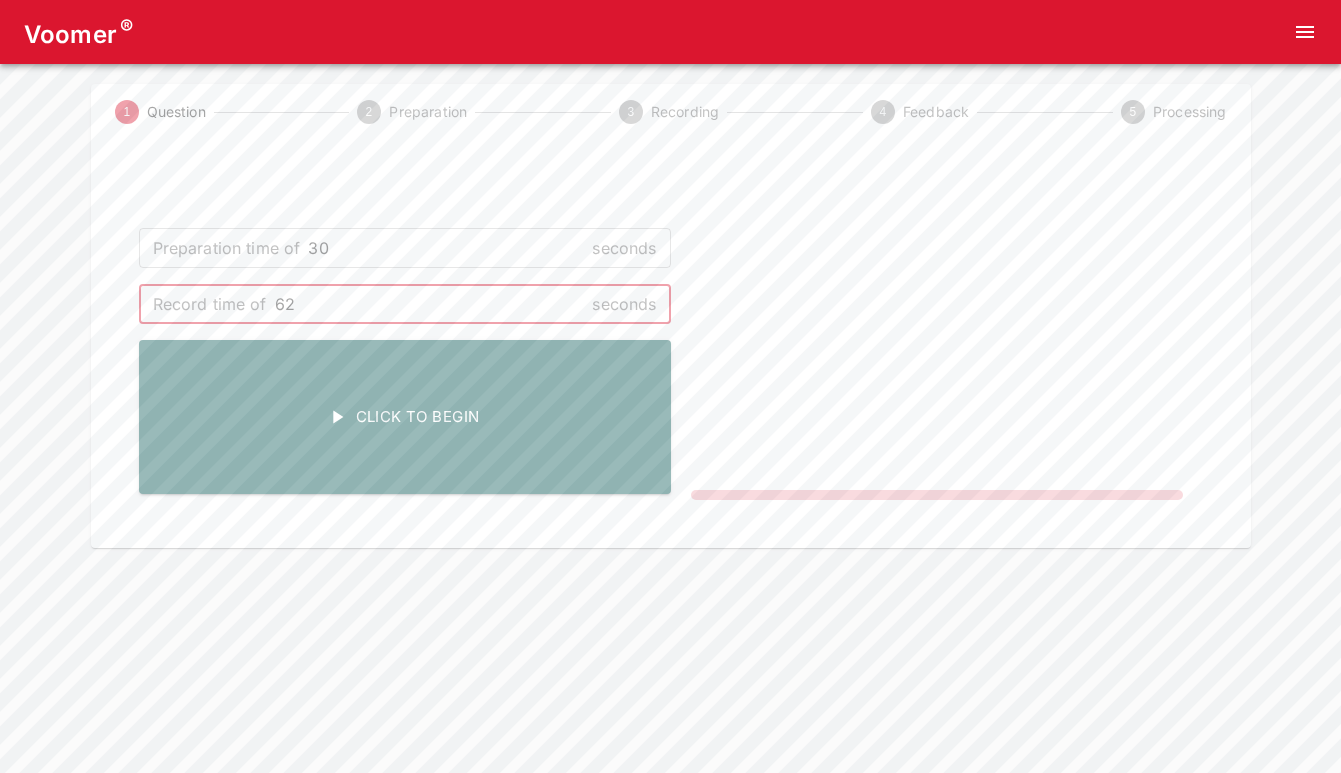 click on "62" at bounding box center [430, 304] 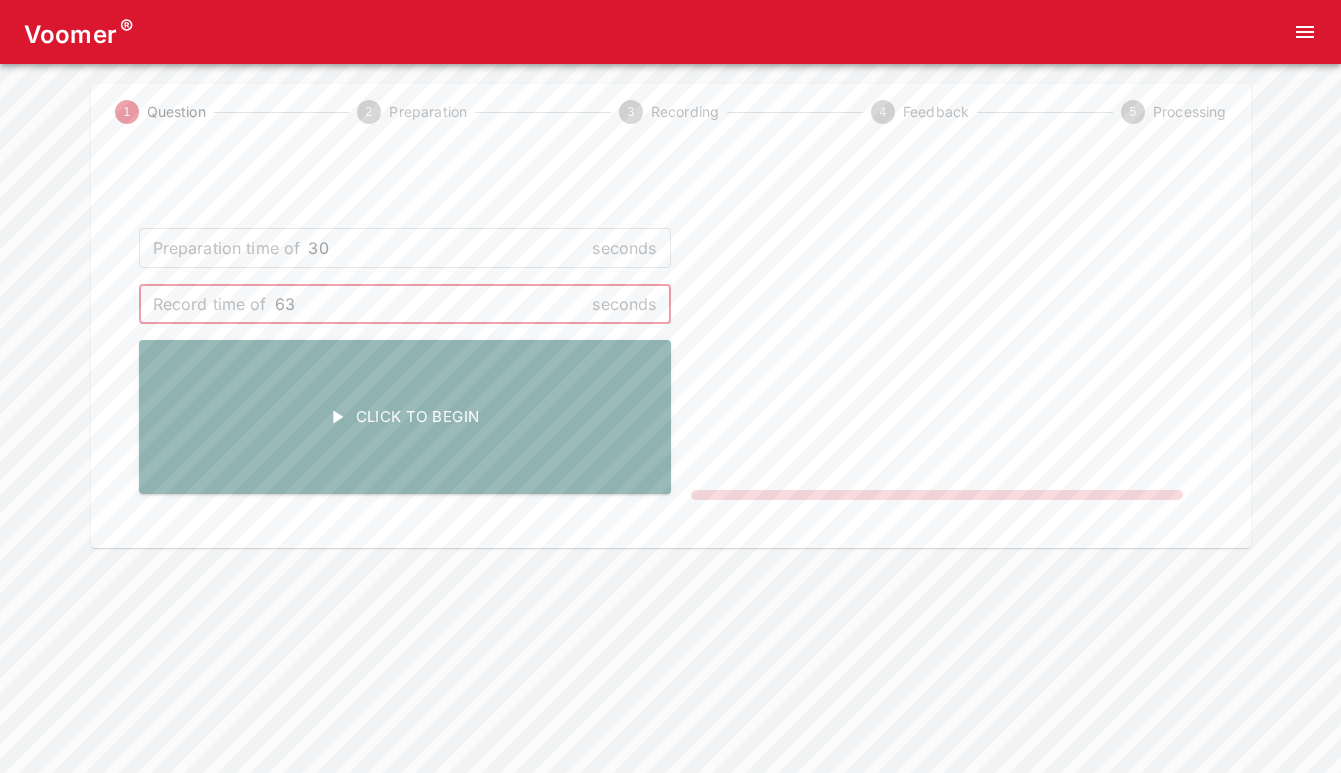 click on "63" at bounding box center [430, 304] 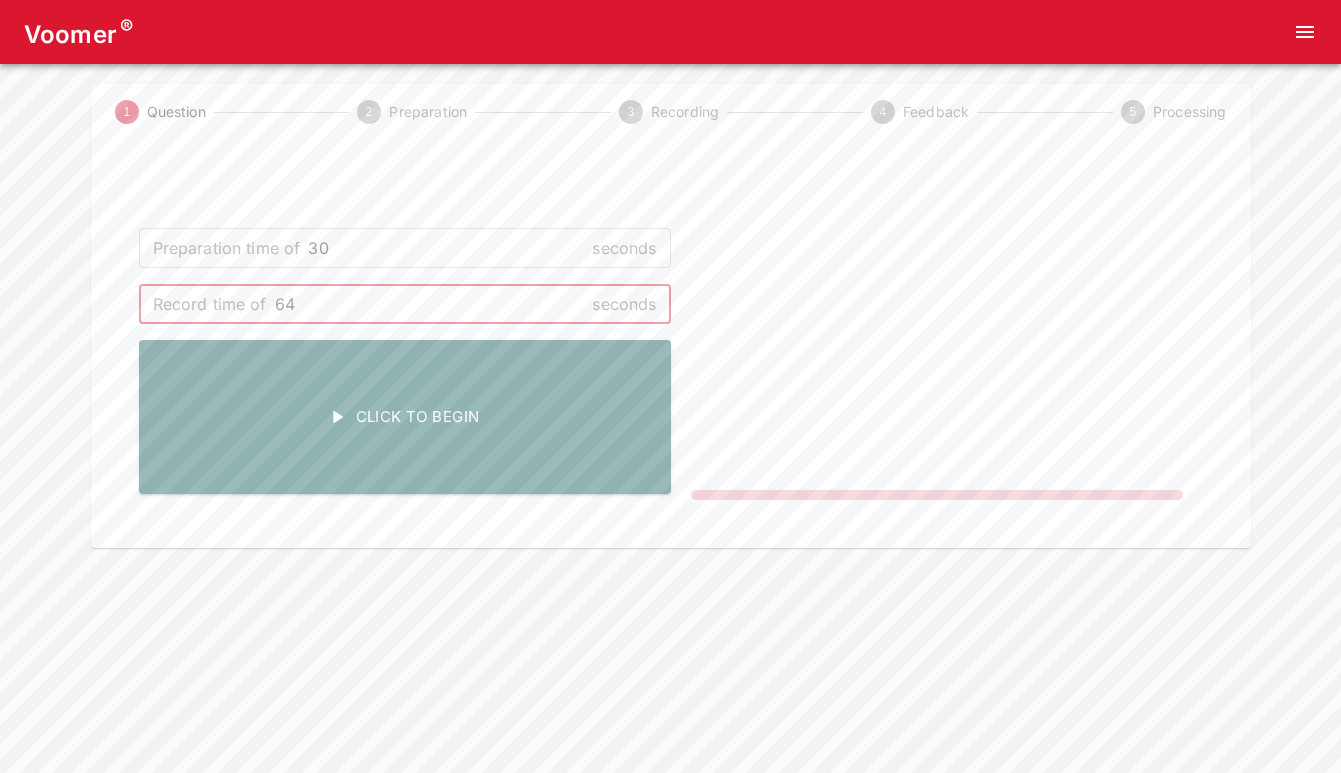 click on "64" at bounding box center (430, 304) 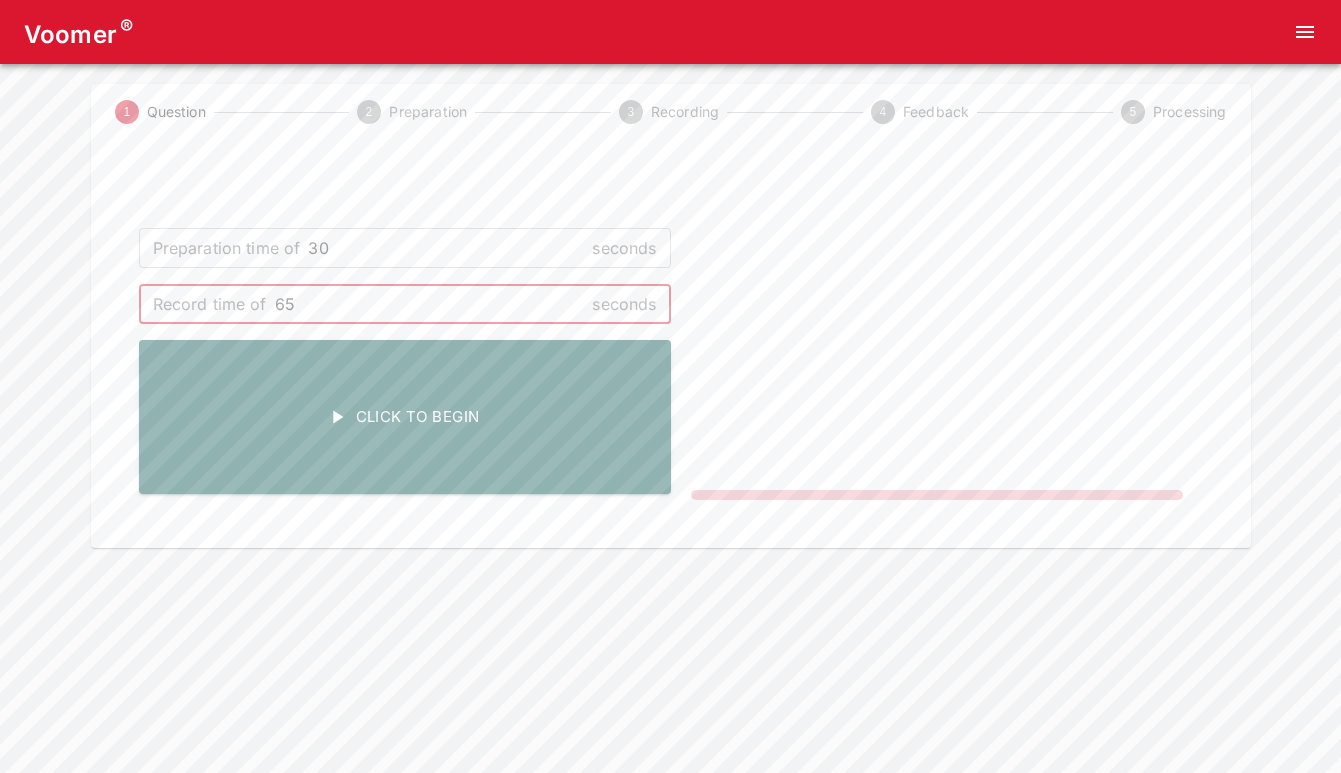 click on "65" at bounding box center (430, 304) 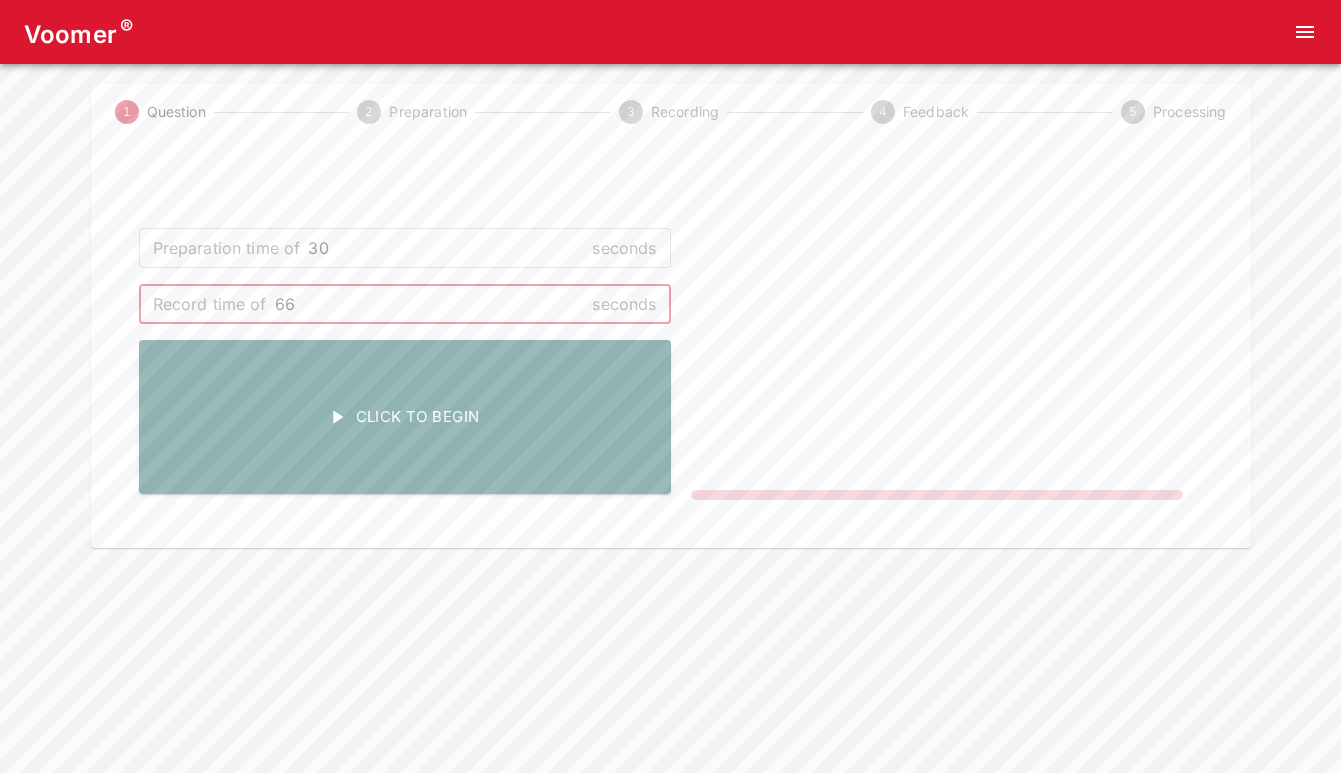 click on "66" at bounding box center [430, 304] 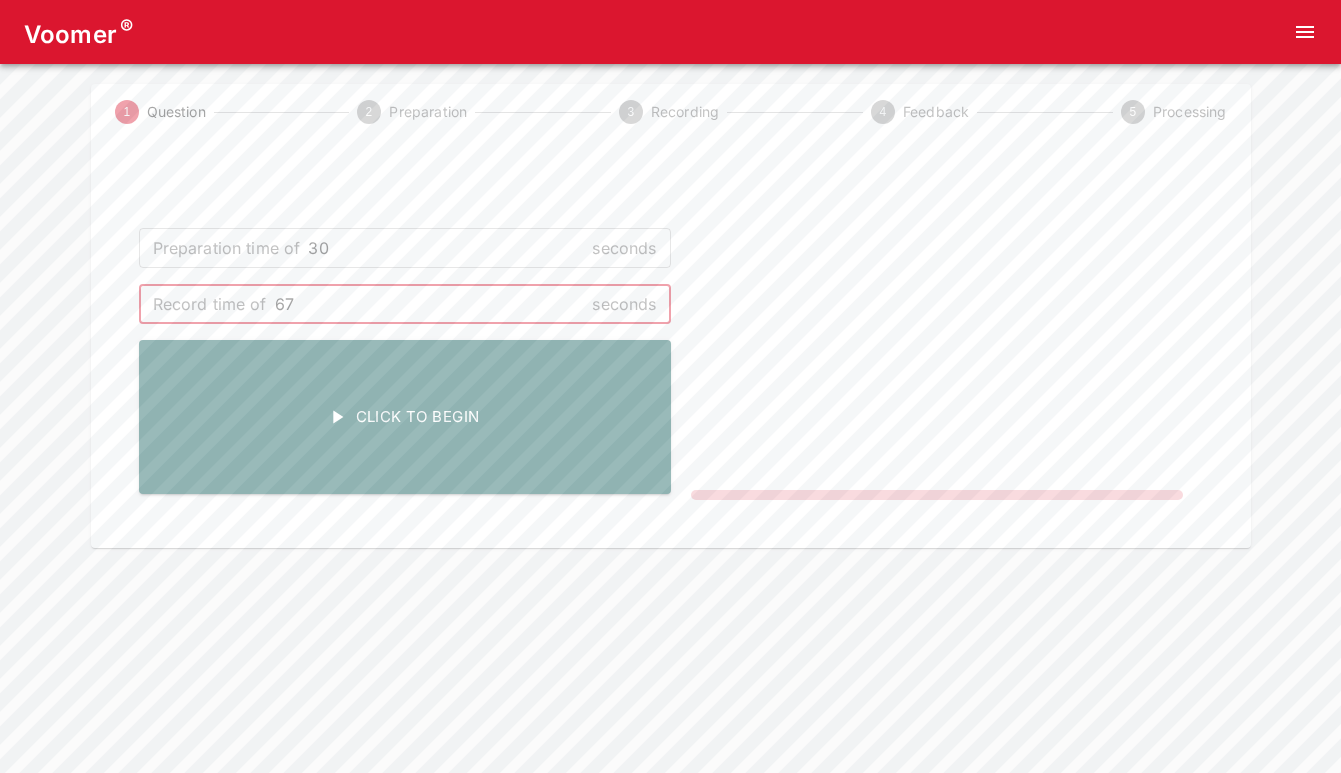 click on "67" at bounding box center (430, 304) 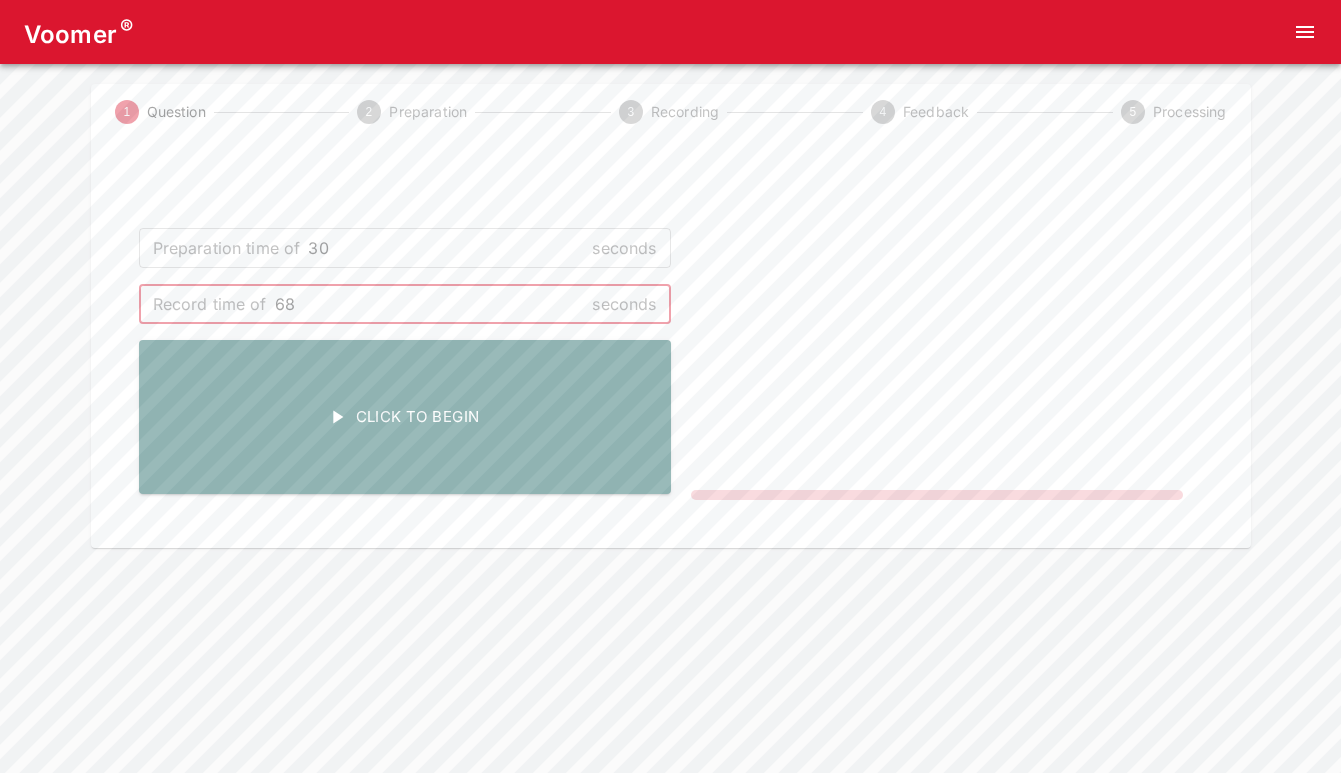 click on "68" at bounding box center [430, 304] 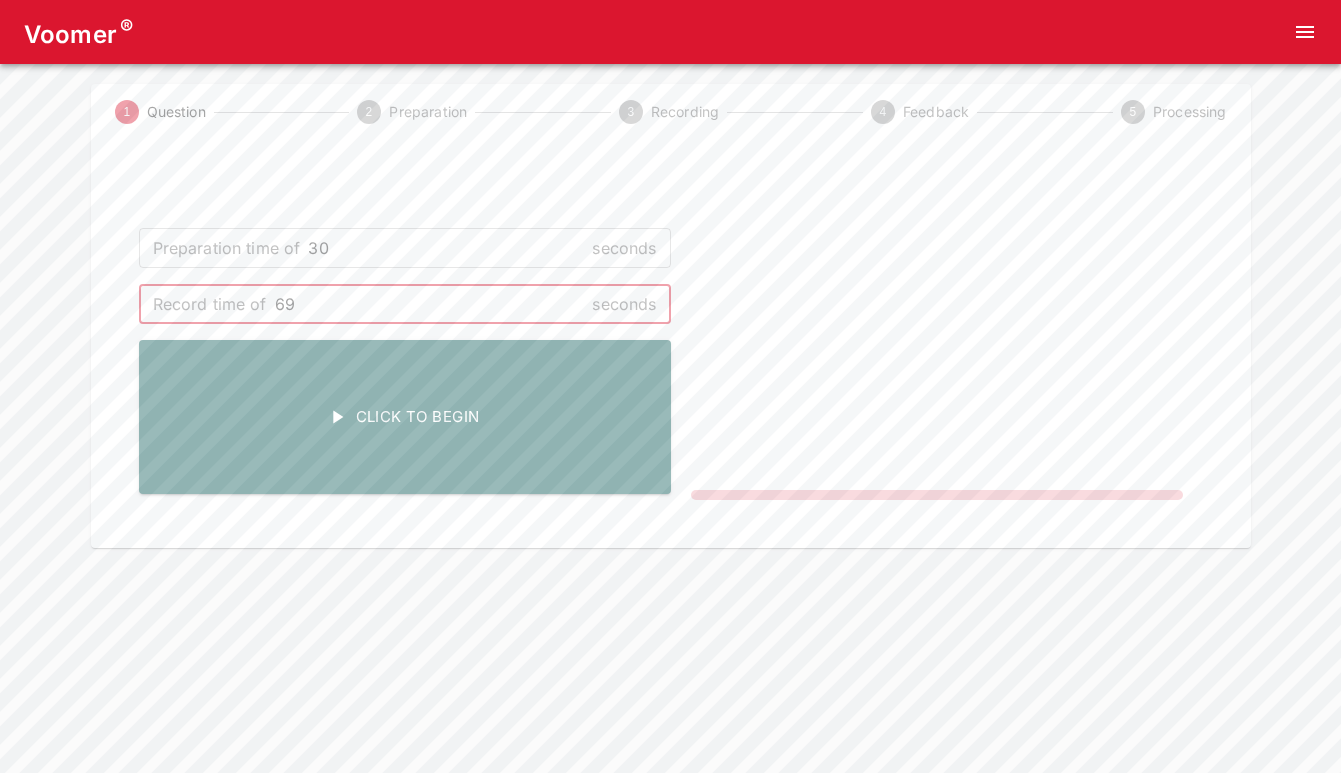 click on "69" at bounding box center (430, 304) 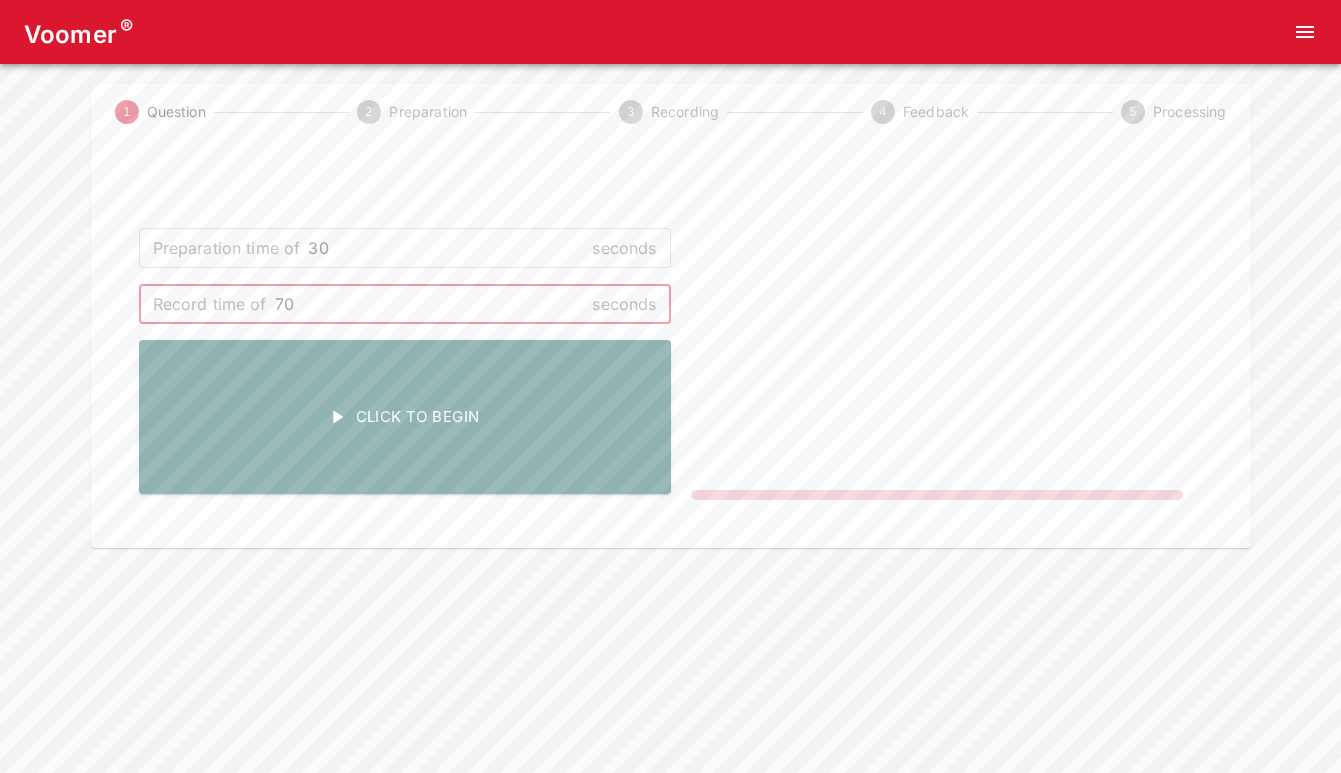 click on "70" at bounding box center (430, 304) 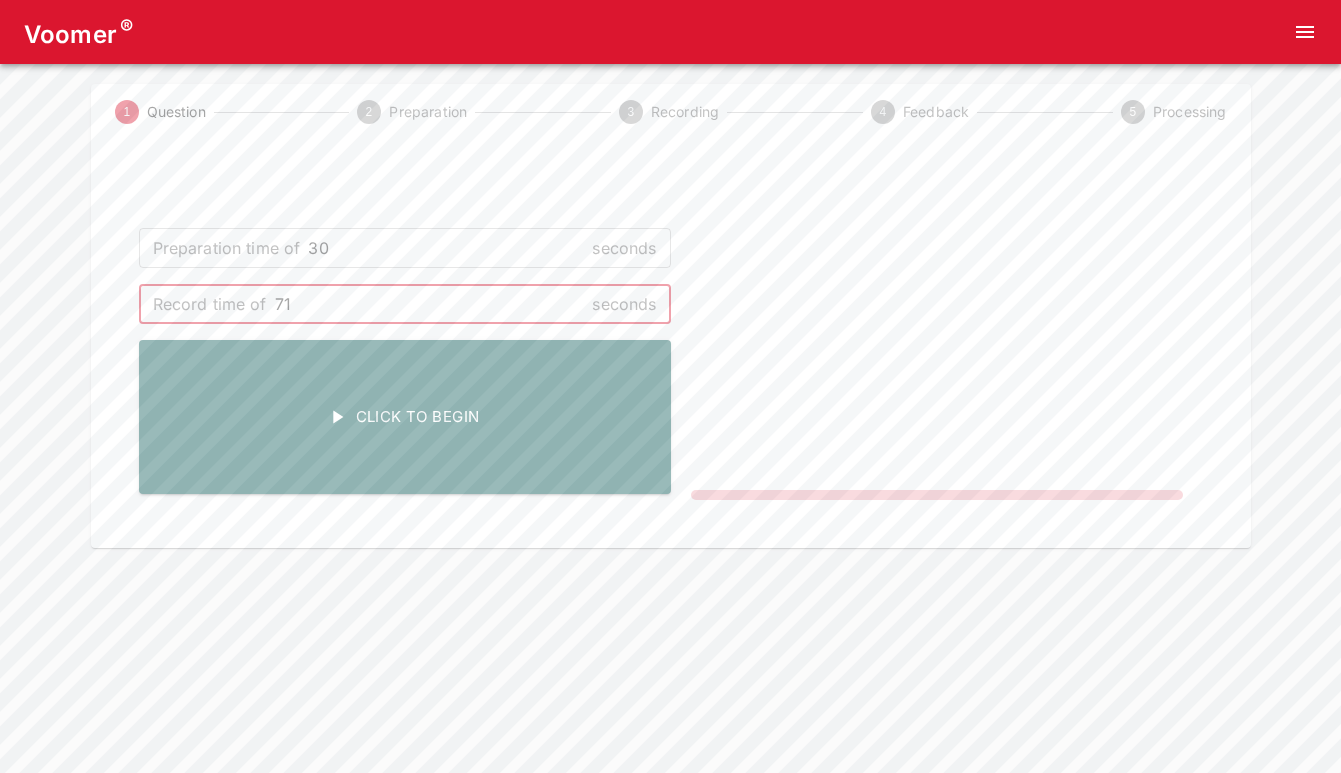 click on "71" at bounding box center [430, 304] 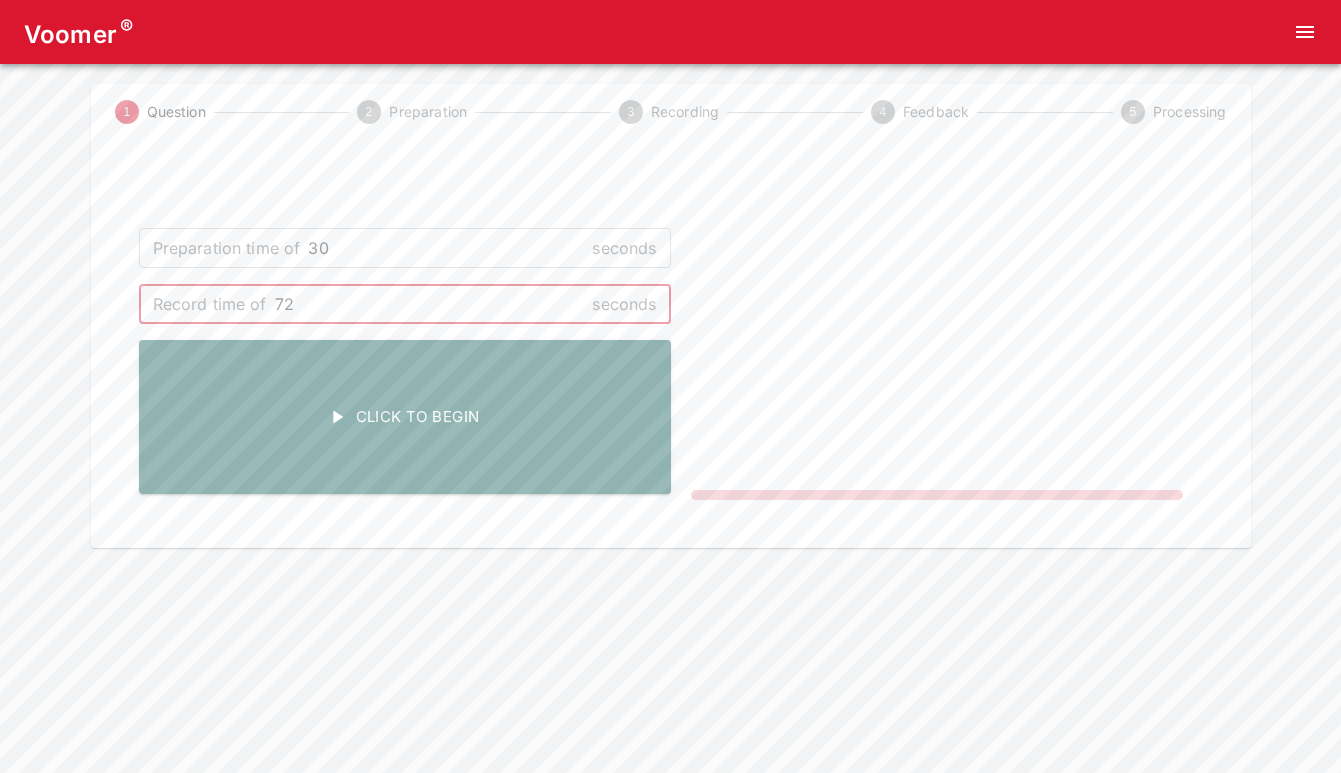 click on "72" at bounding box center (430, 304) 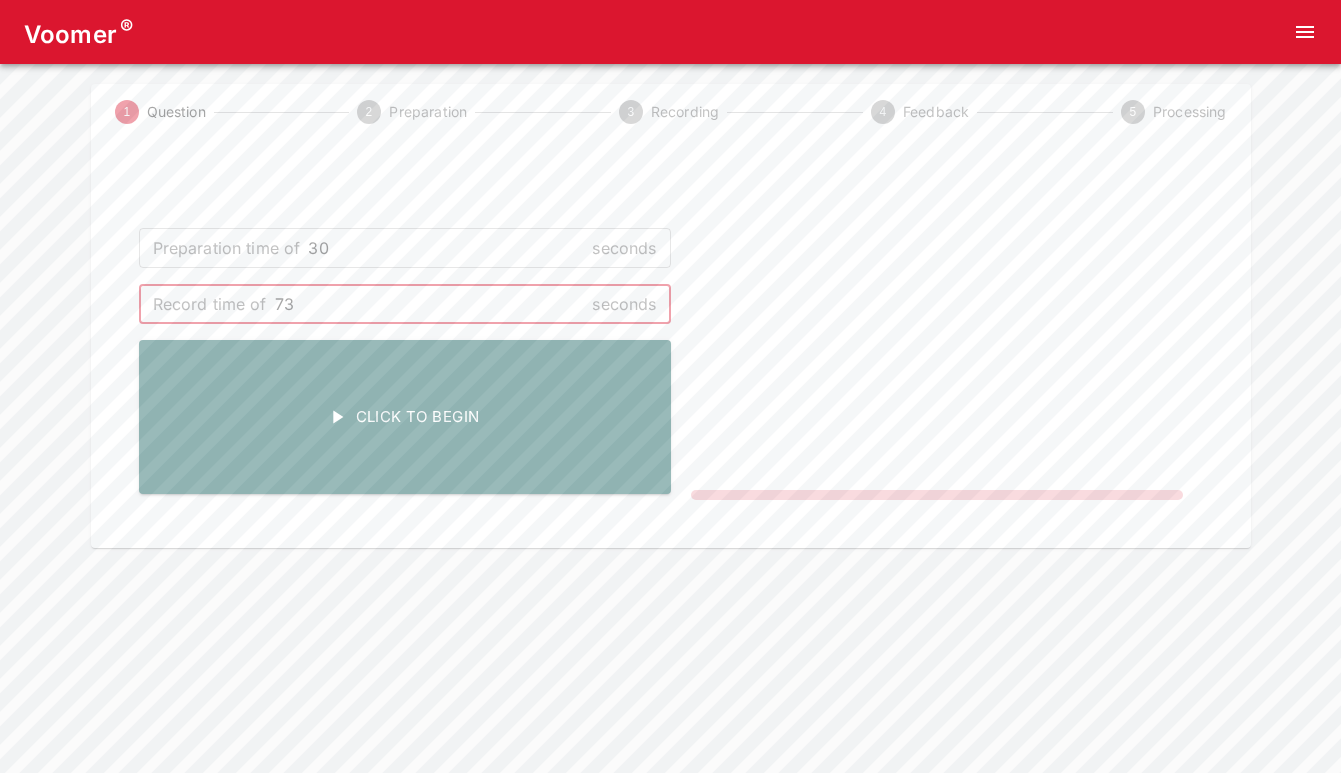 click on "73" at bounding box center (430, 304) 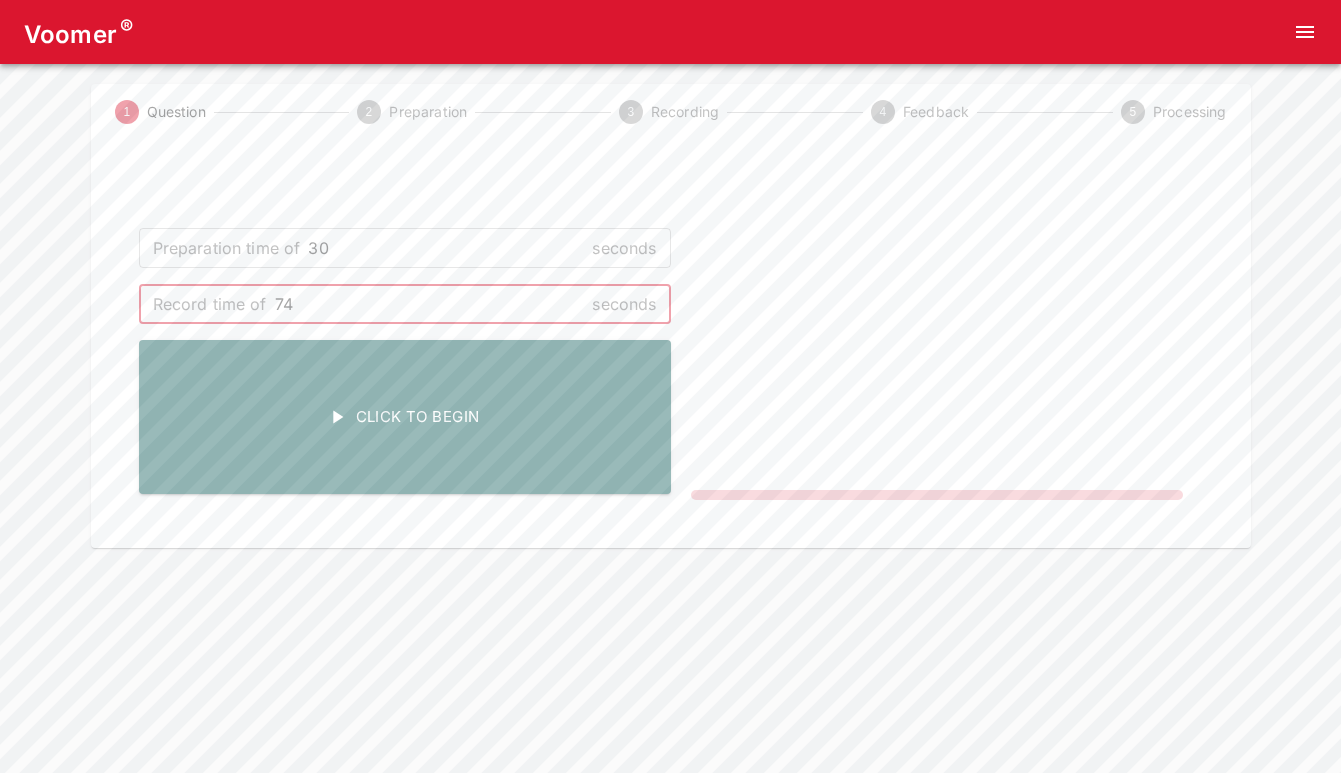 click on "74" at bounding box center [430, 304] 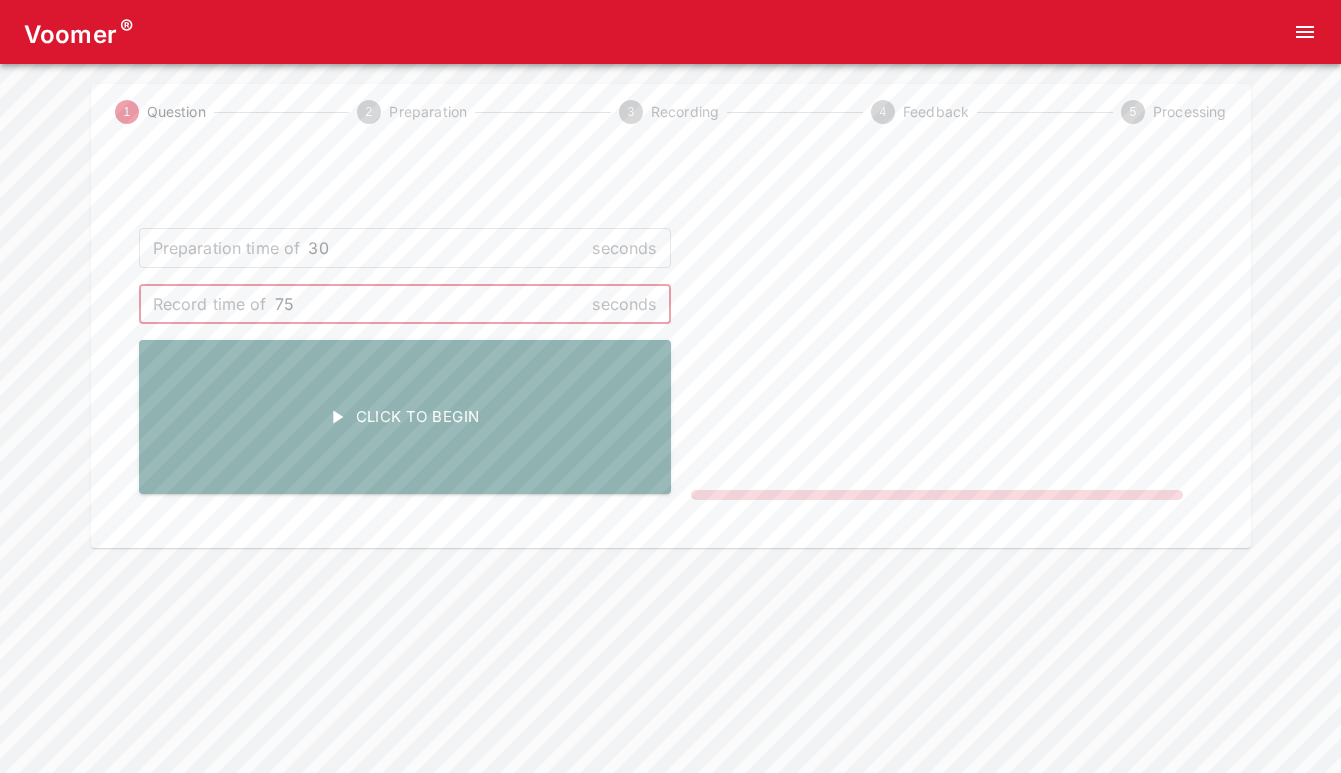 click on "75" at bounding box center (430, 304) 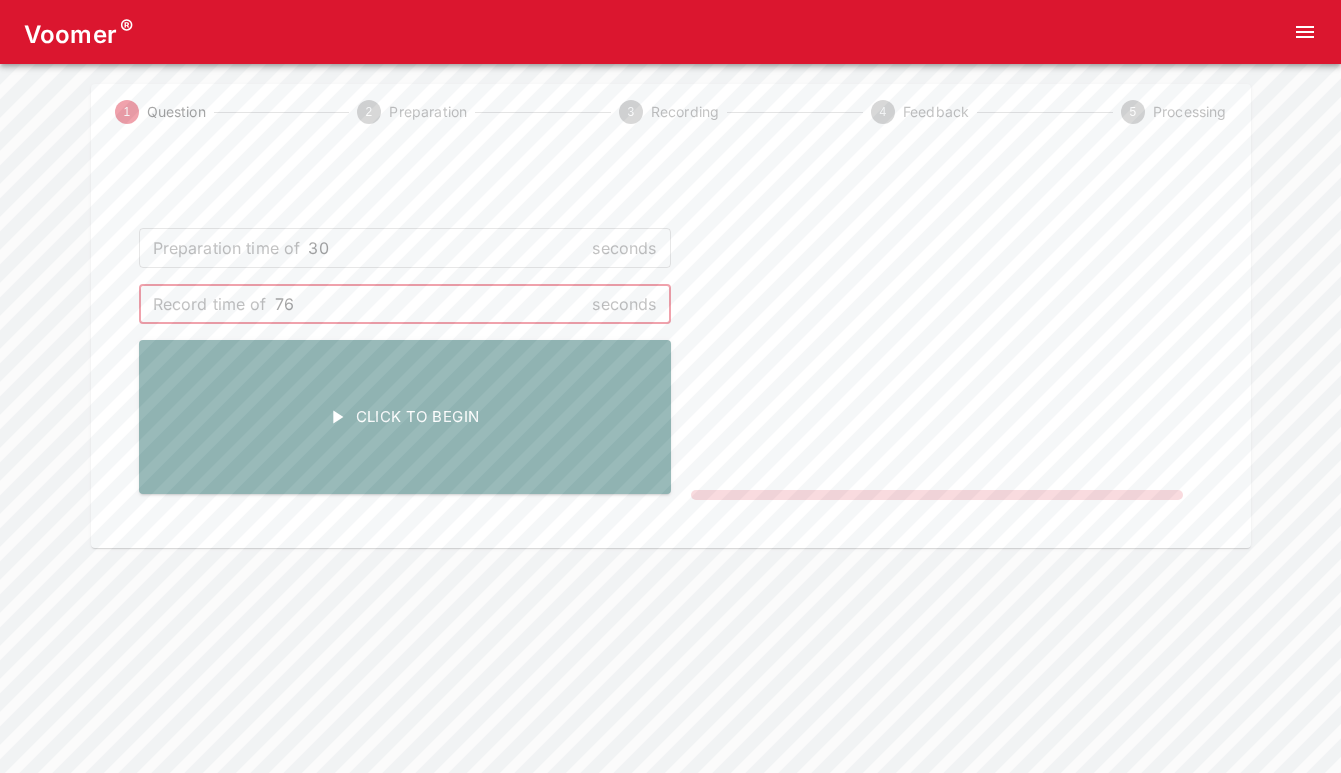 click on "76" at bounding box center [430, 304] 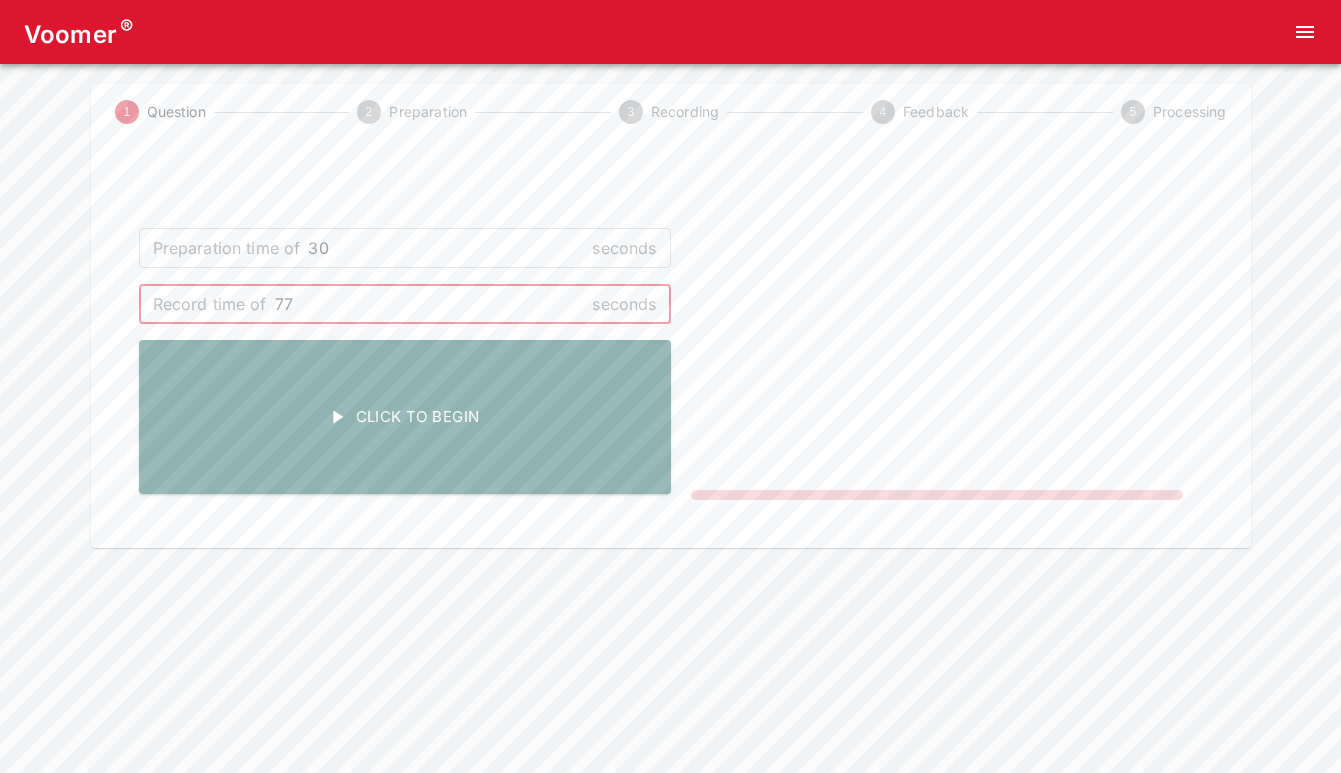 click on "77" at bounding box center (430, 304) 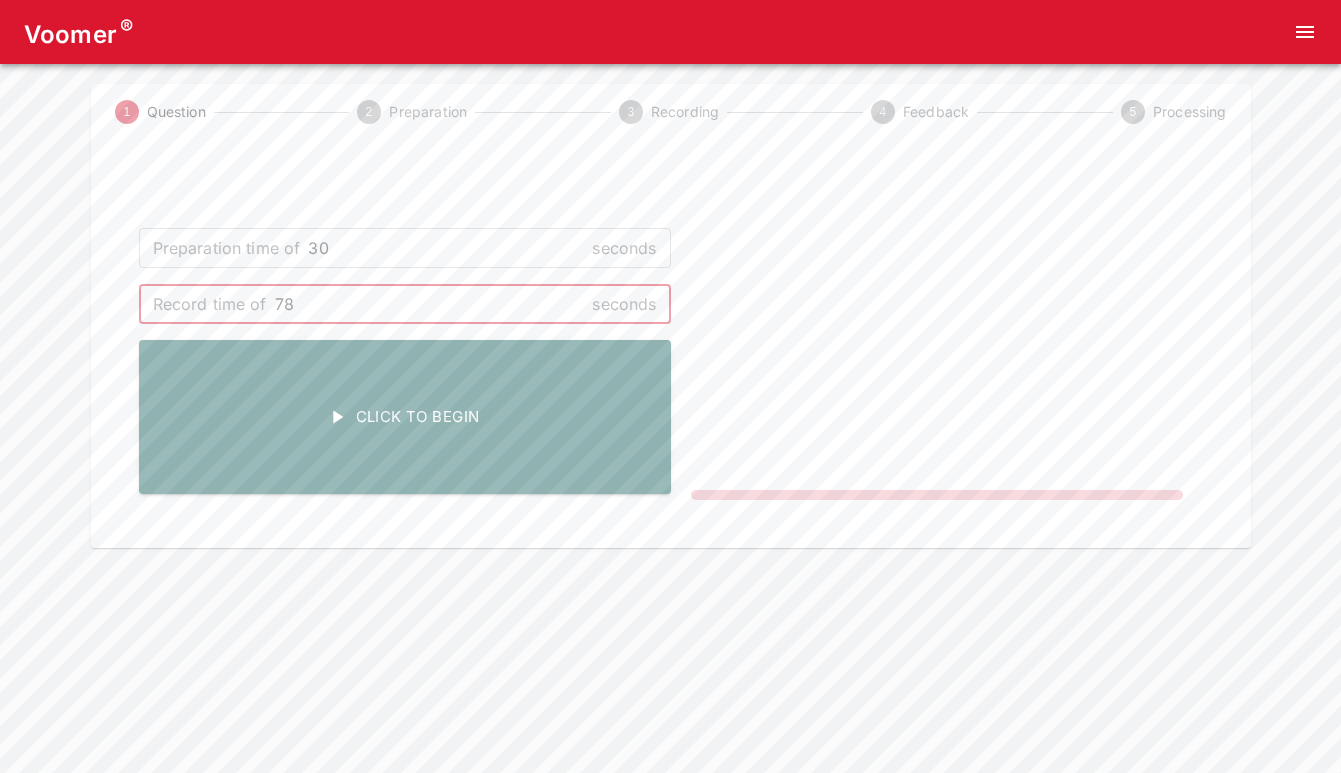 click on "78" at bounding box center [430, 304] 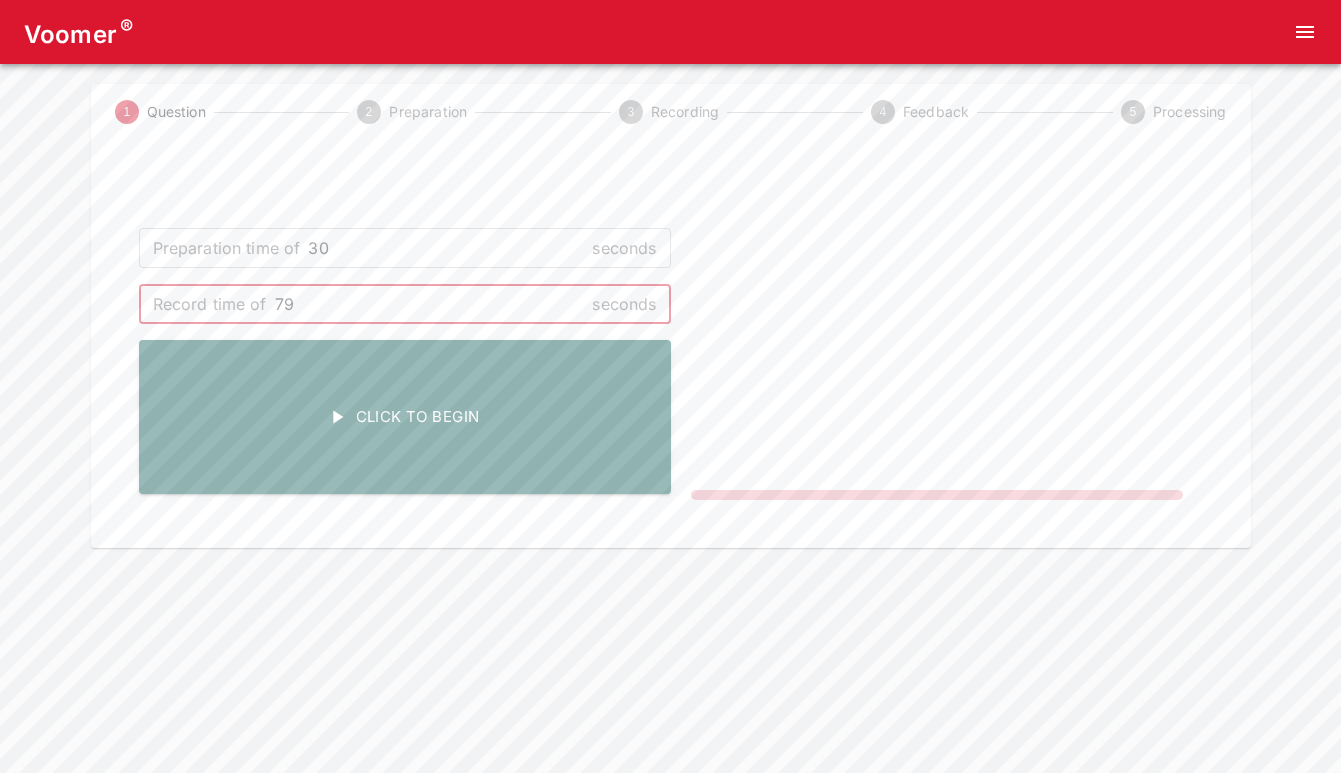 click on "79" at bounding box center [430, 304] 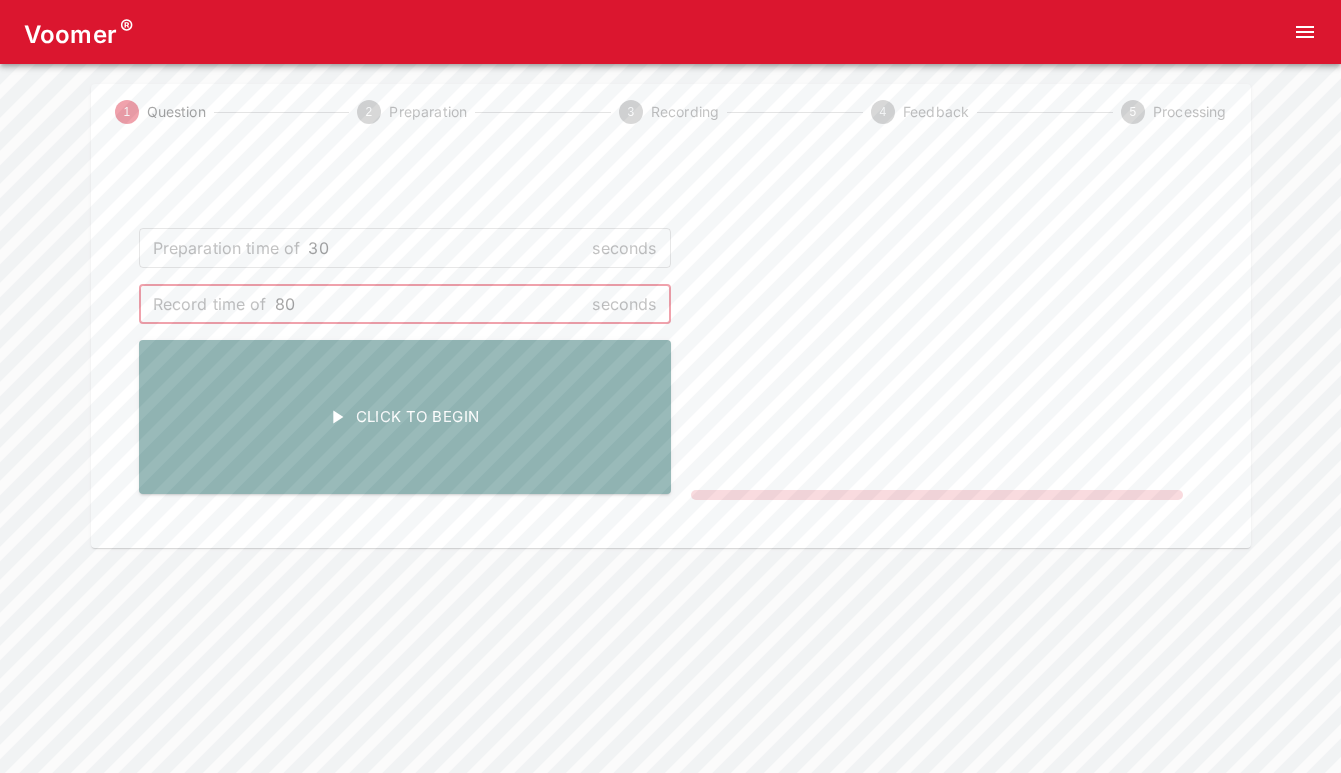 click on "80" at bounding box center [430, 304] 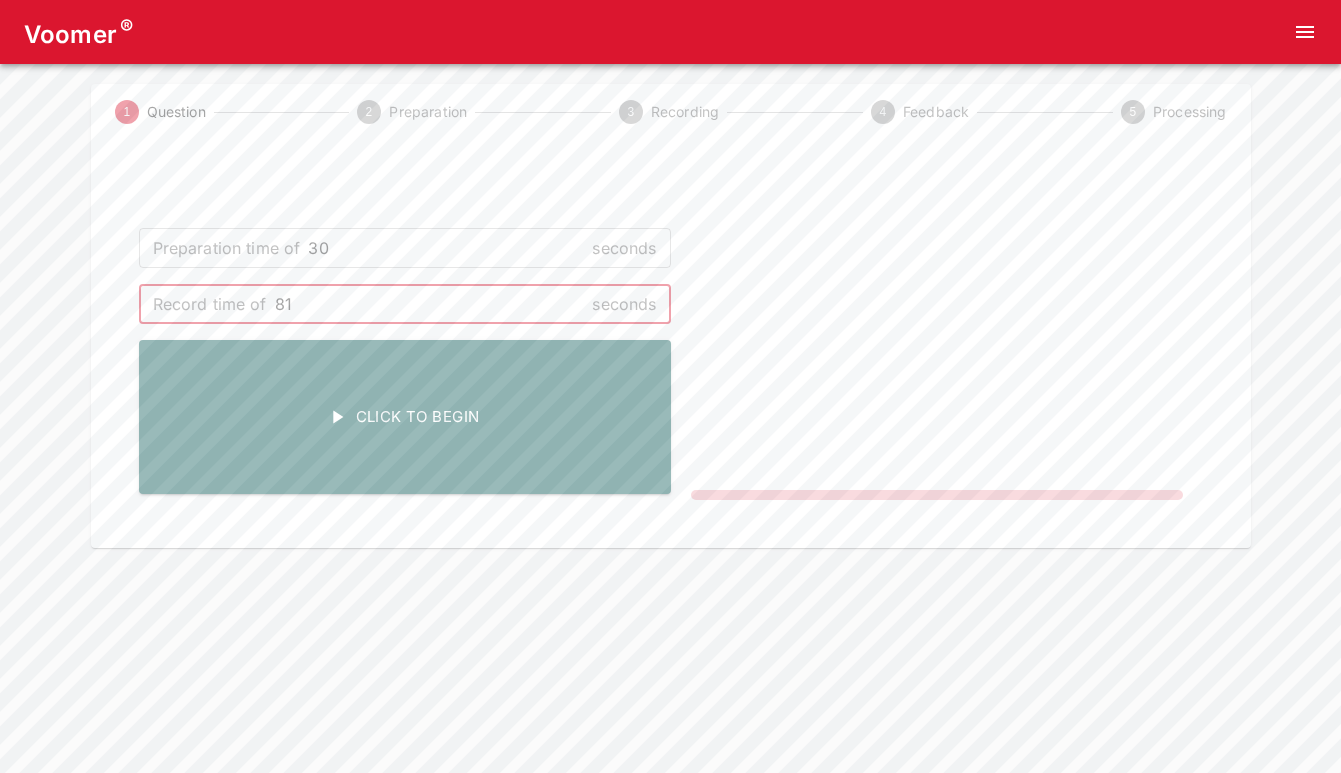 click on "81" at bounding box center [430, 304] 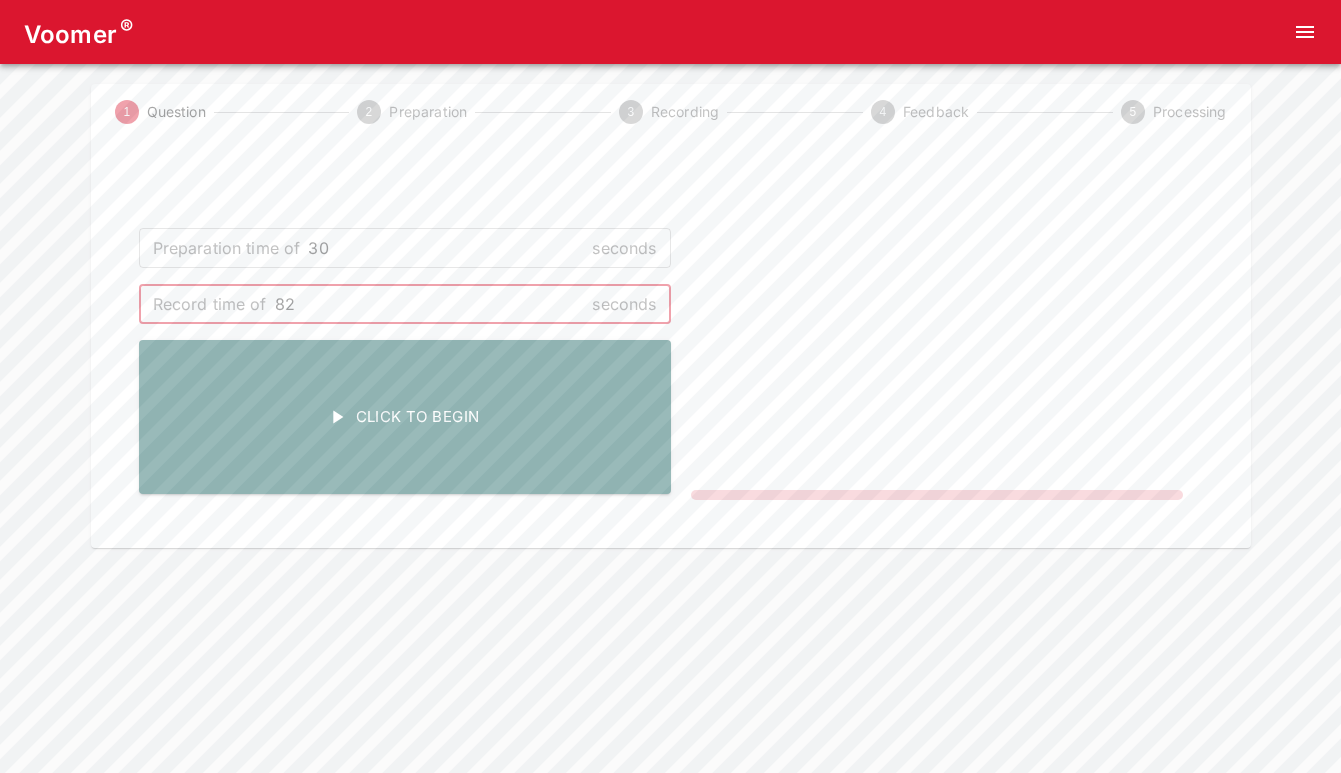 click on "82" at bounding box center [430, 304] 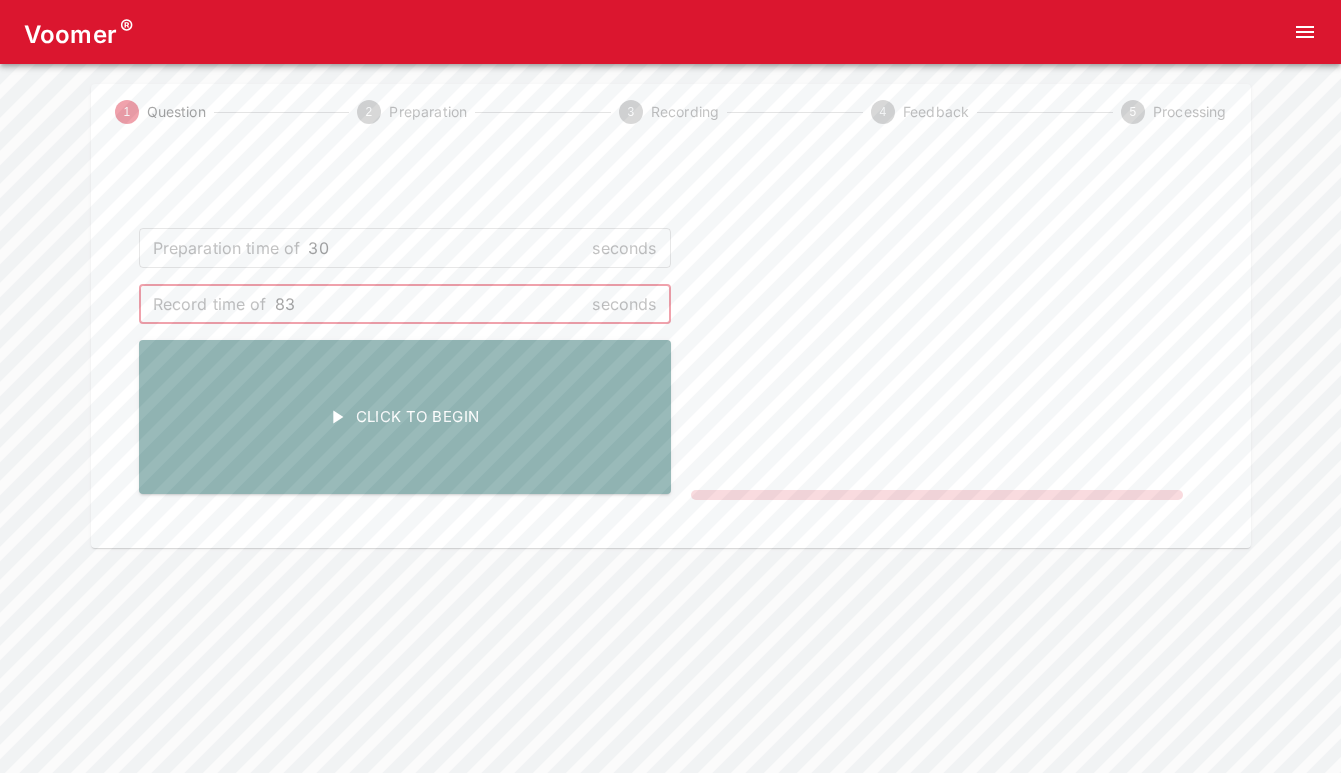 click on "83" at bounding box center [430, 304] 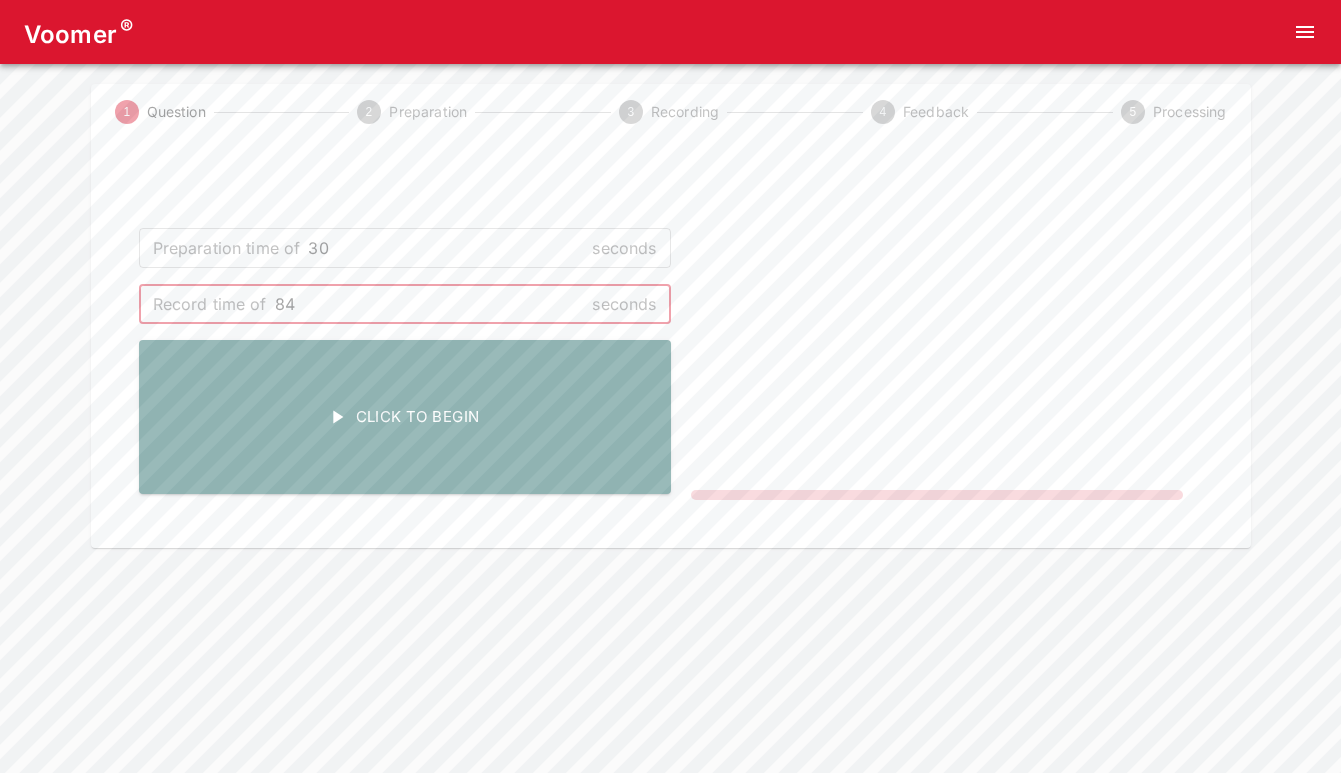 click on "84" at bounding box center (430, 304) 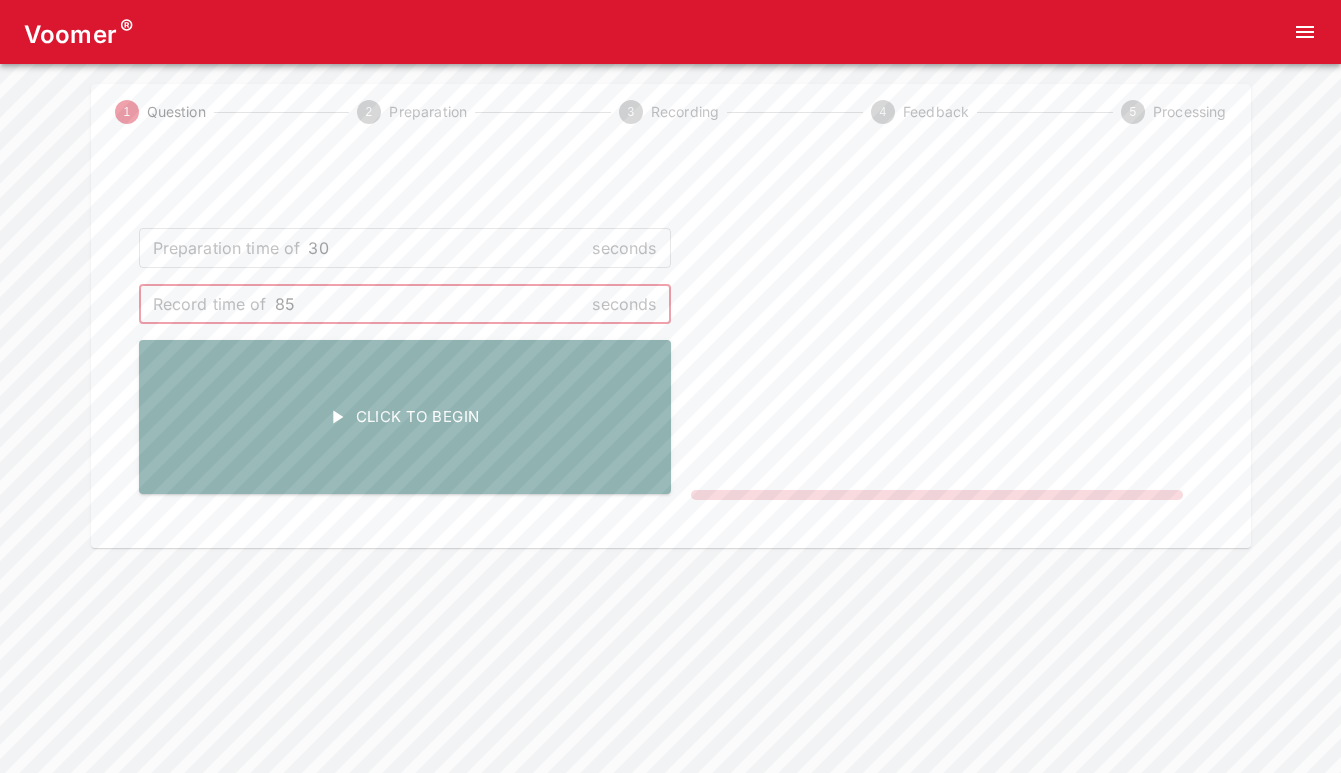 click on "85" at bounding box center (430, 304) 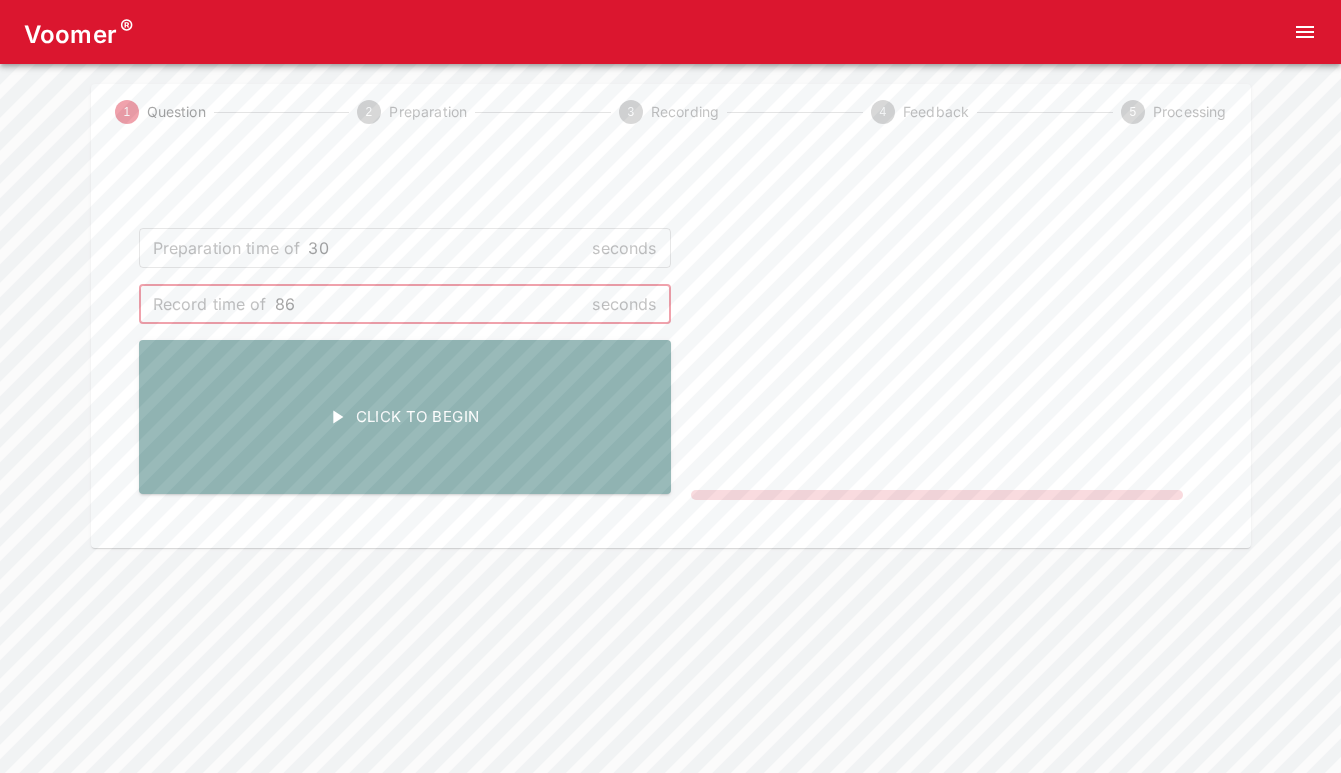 click on "86" at bounding box center (430, 304) 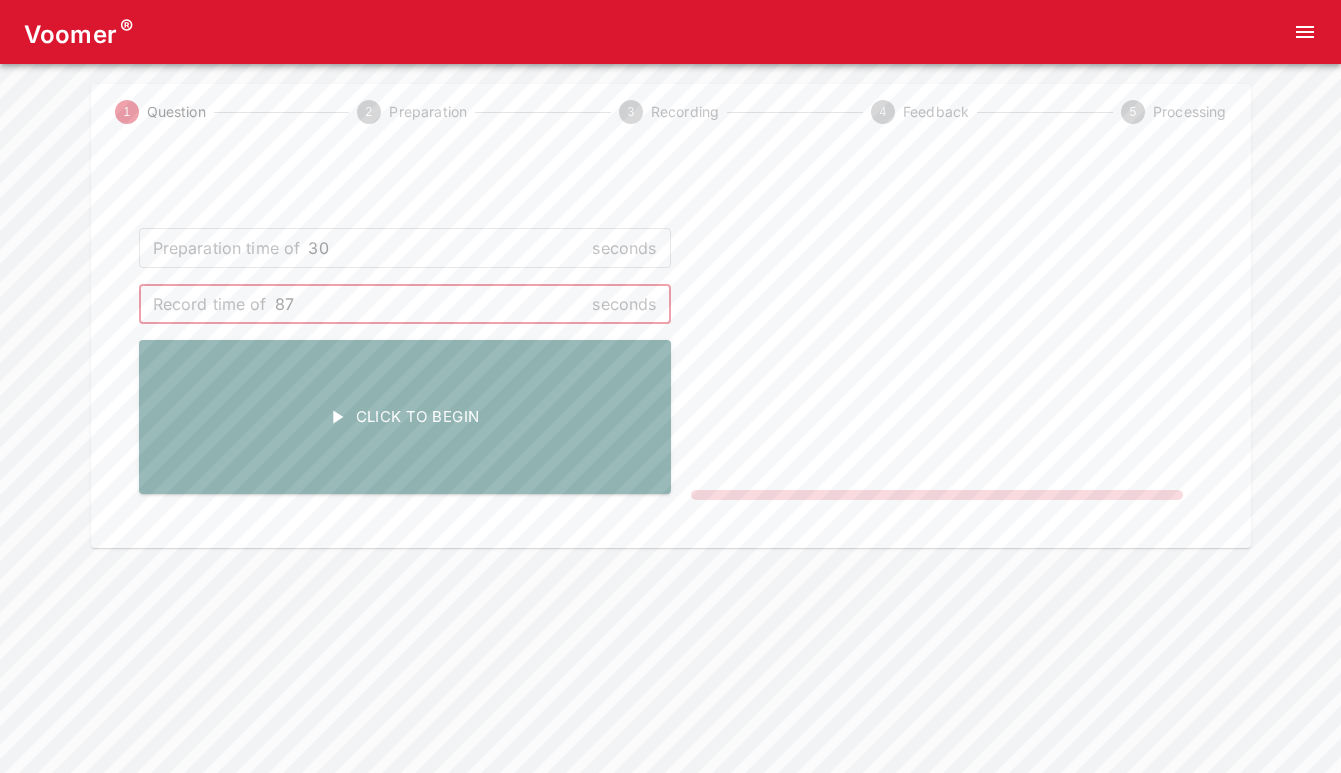 click on "87" at bounding box center (430, 304) 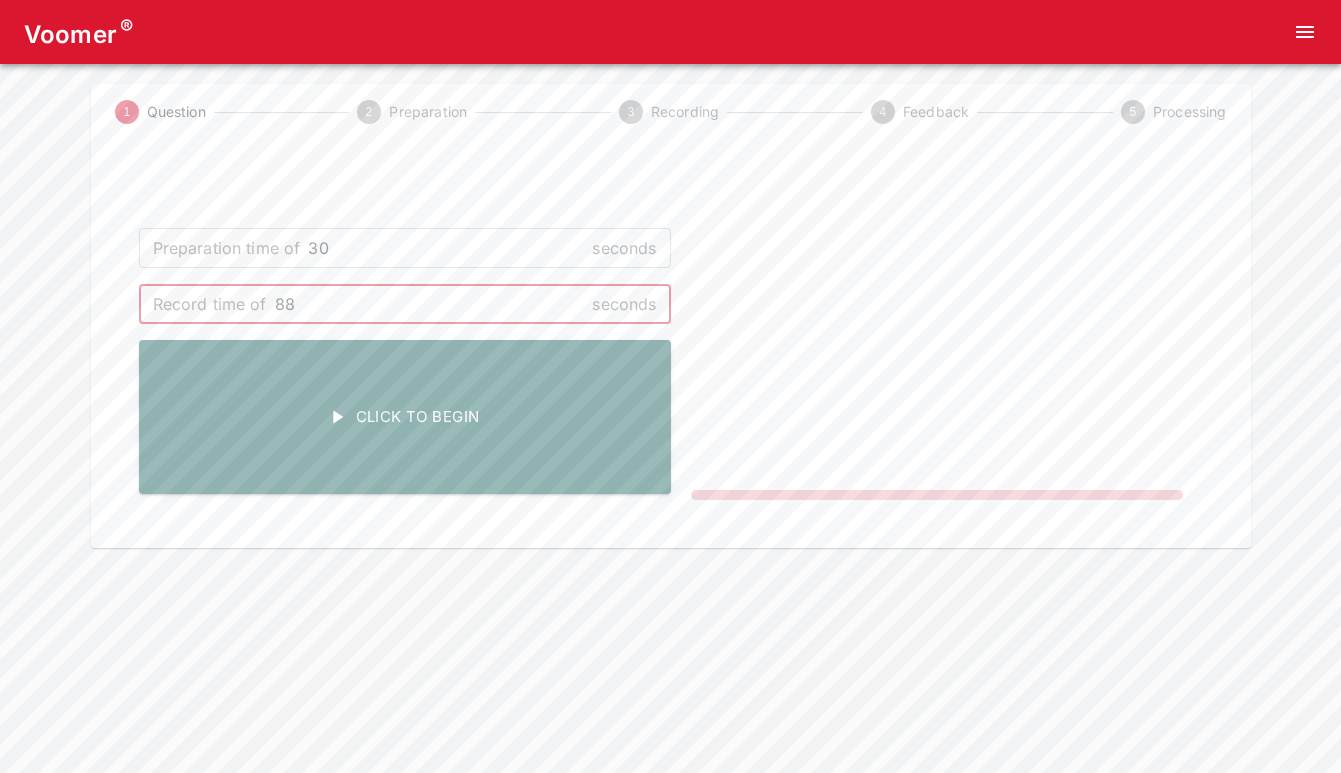 click on "88" at bounding box center [430, 304] 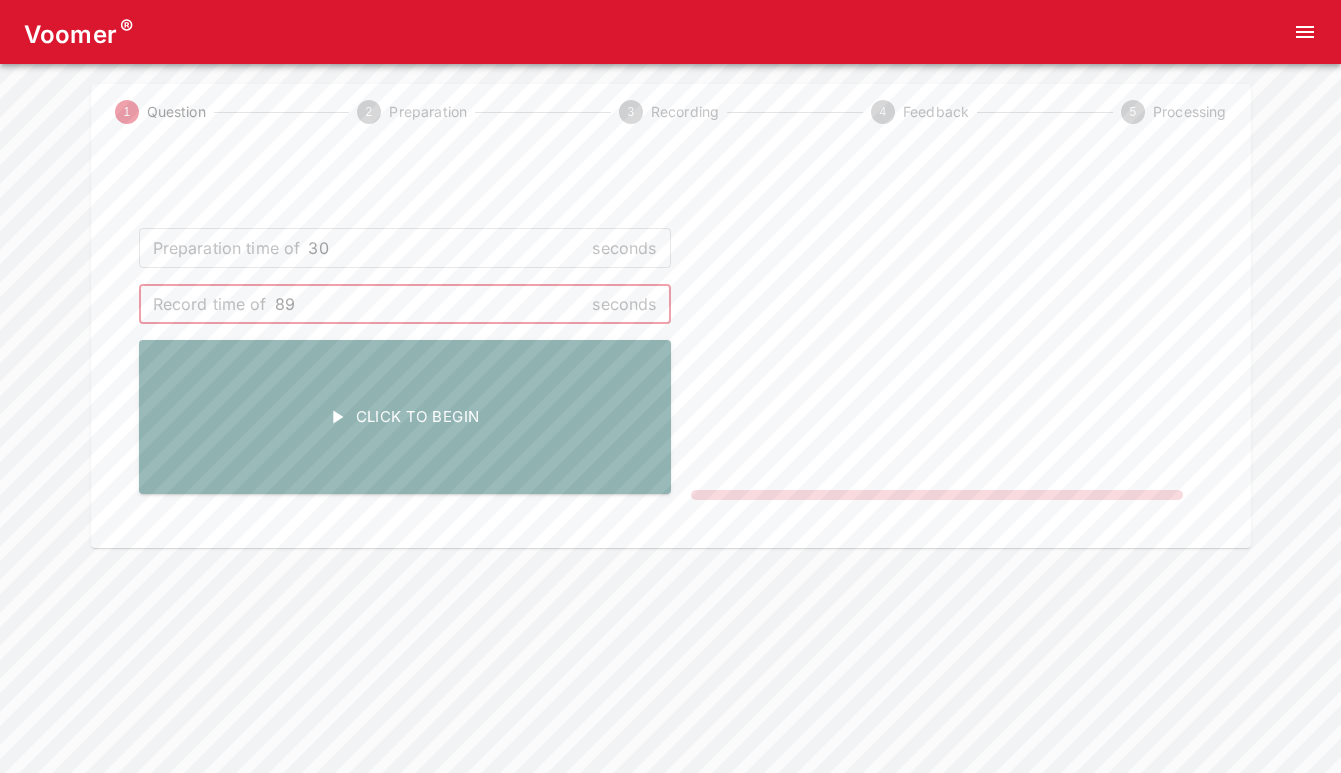 click on "89" at bounding box center [430, 304] 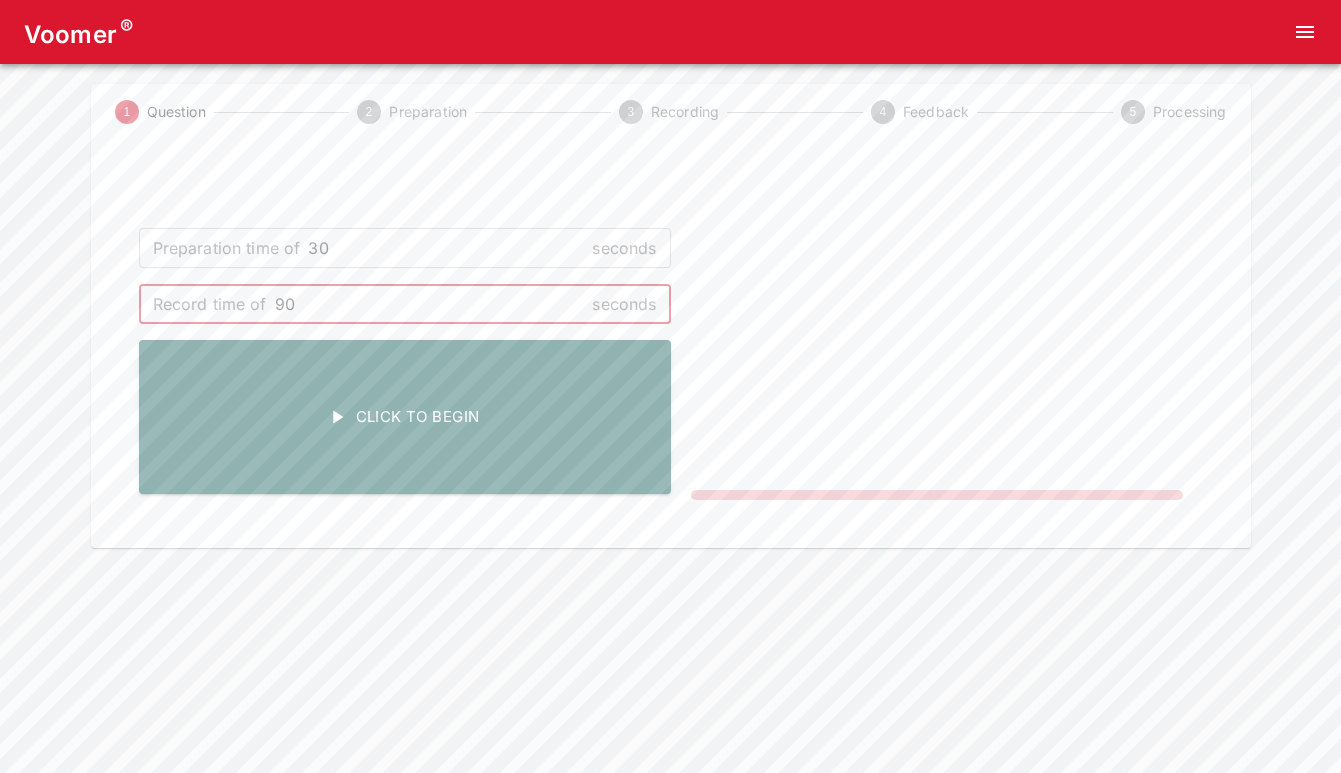 click on "90" at bounding box center [430, 304] 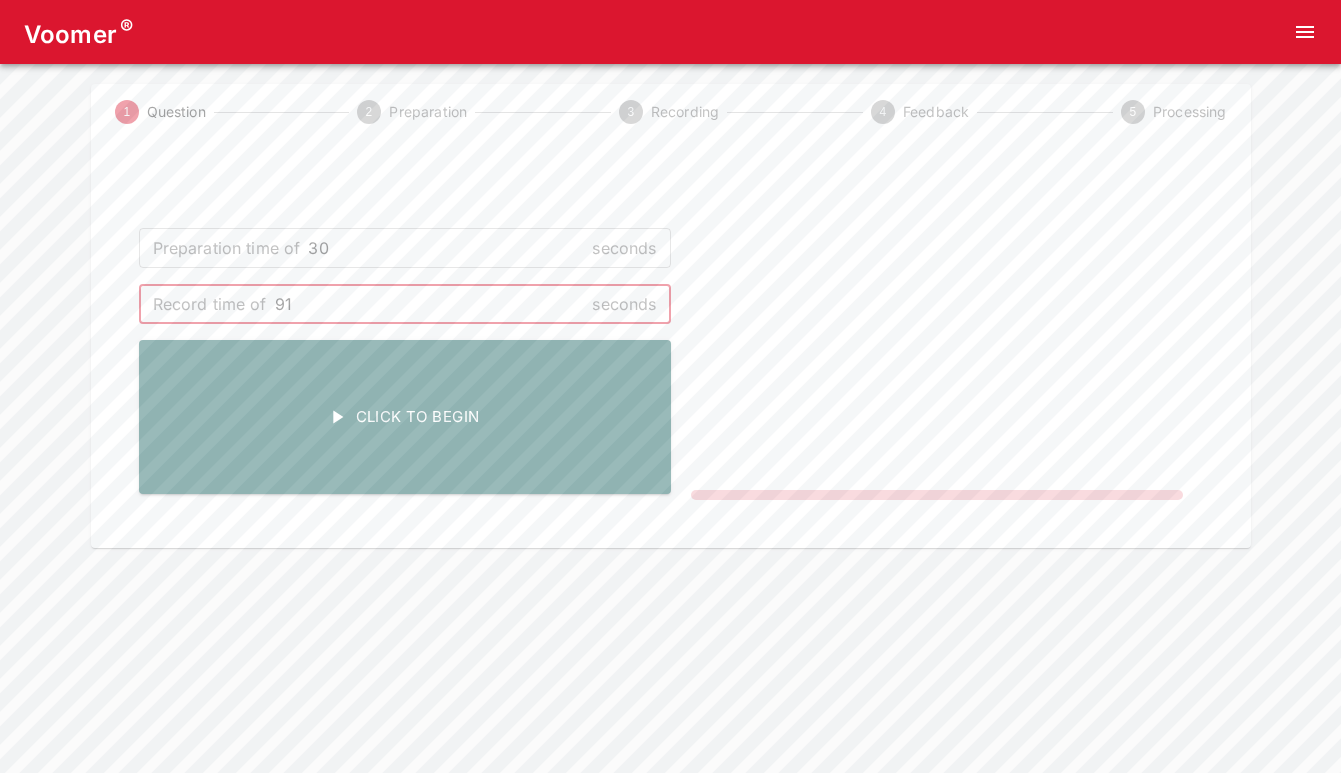 click on "91" at bounding box center [430, 304] 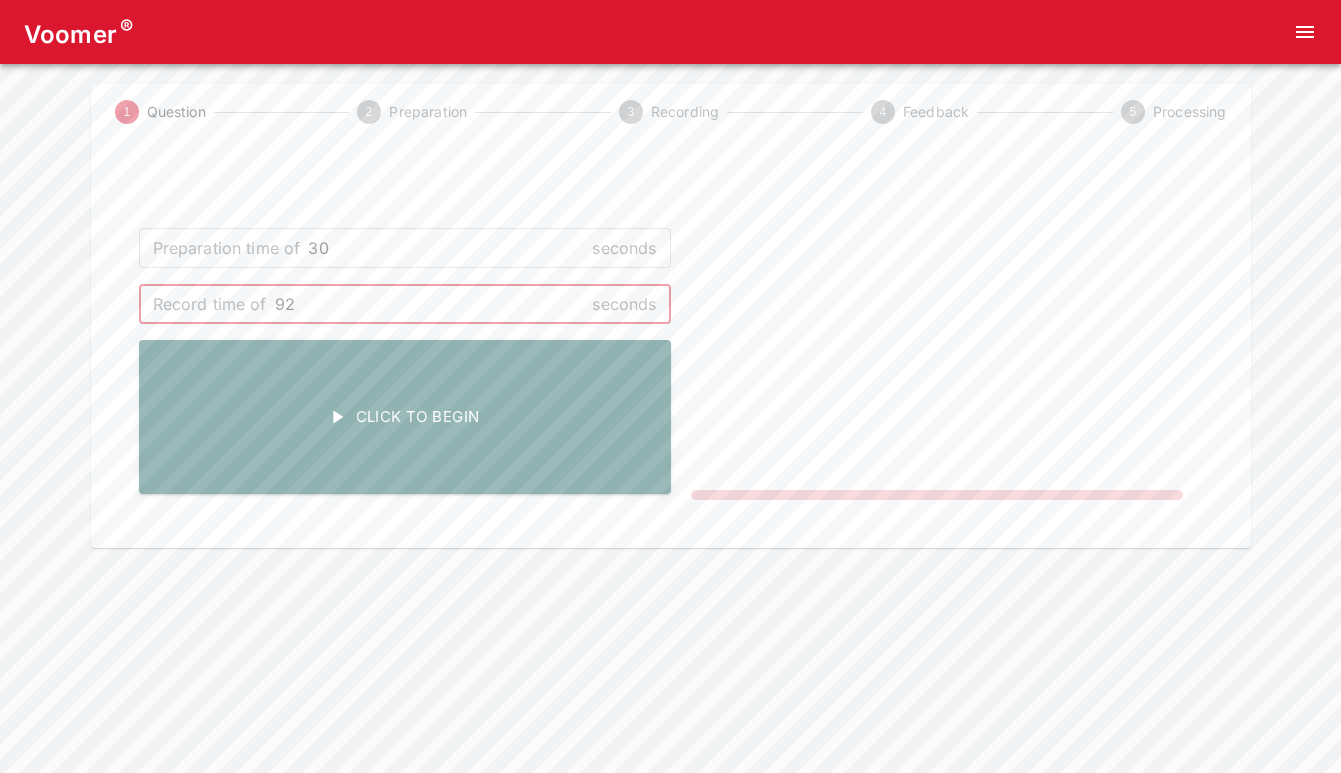click on "92" at bounding box center [430, 304] 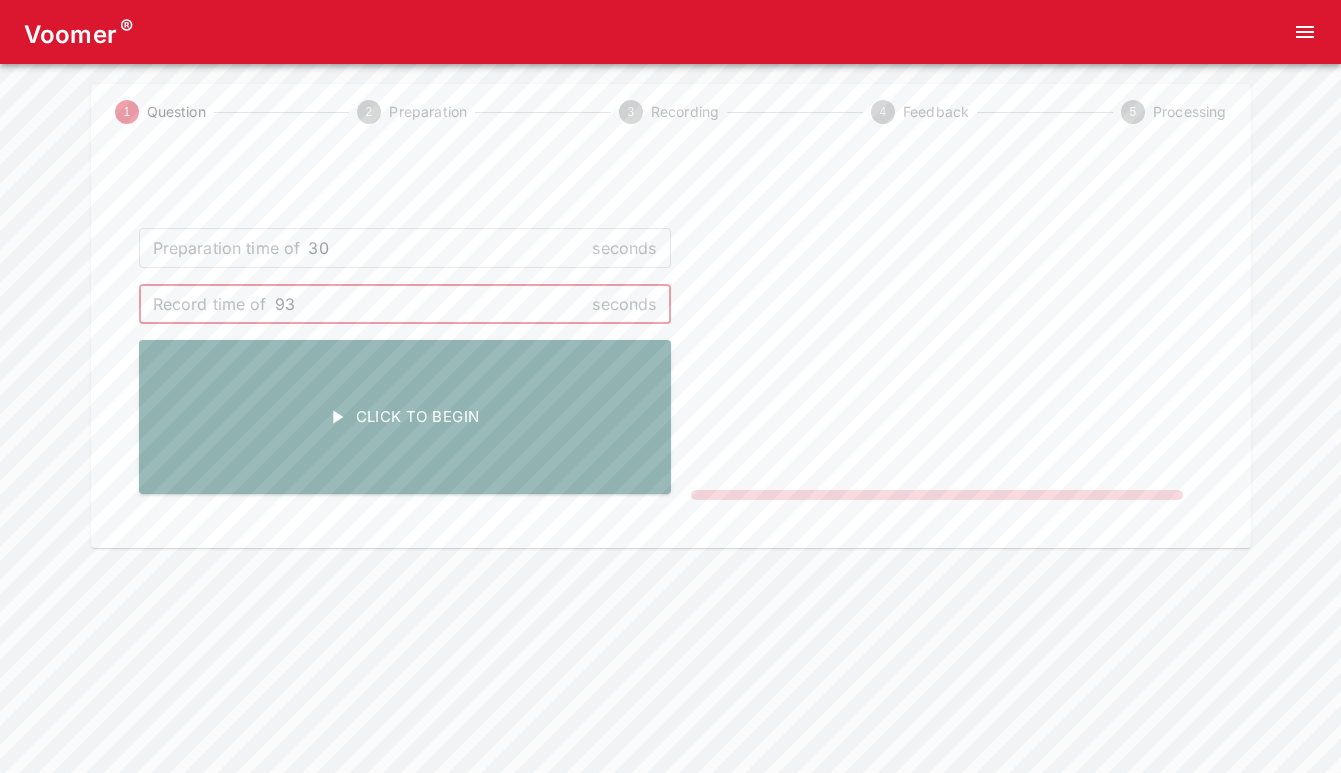 click on "93" at bounding box center (430, 304) 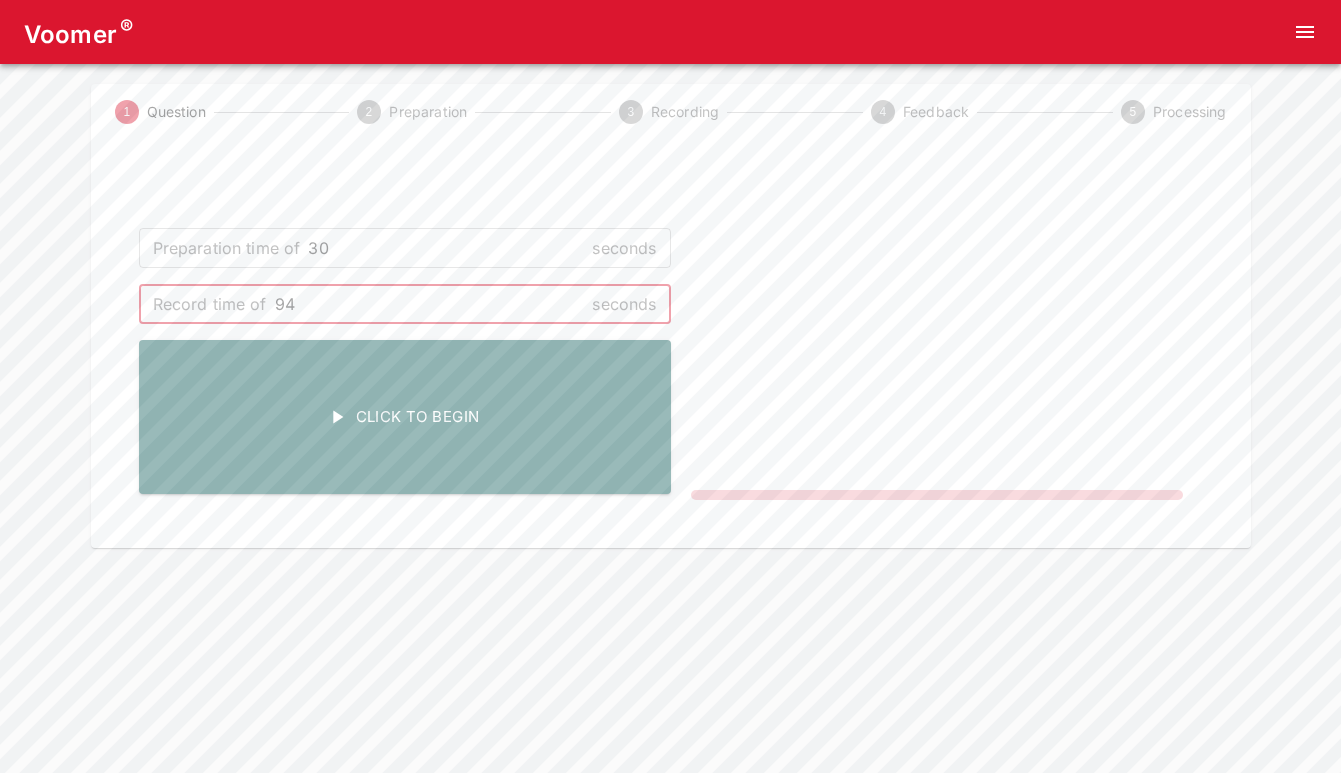 click on "94" at bounding box center (430, 304) 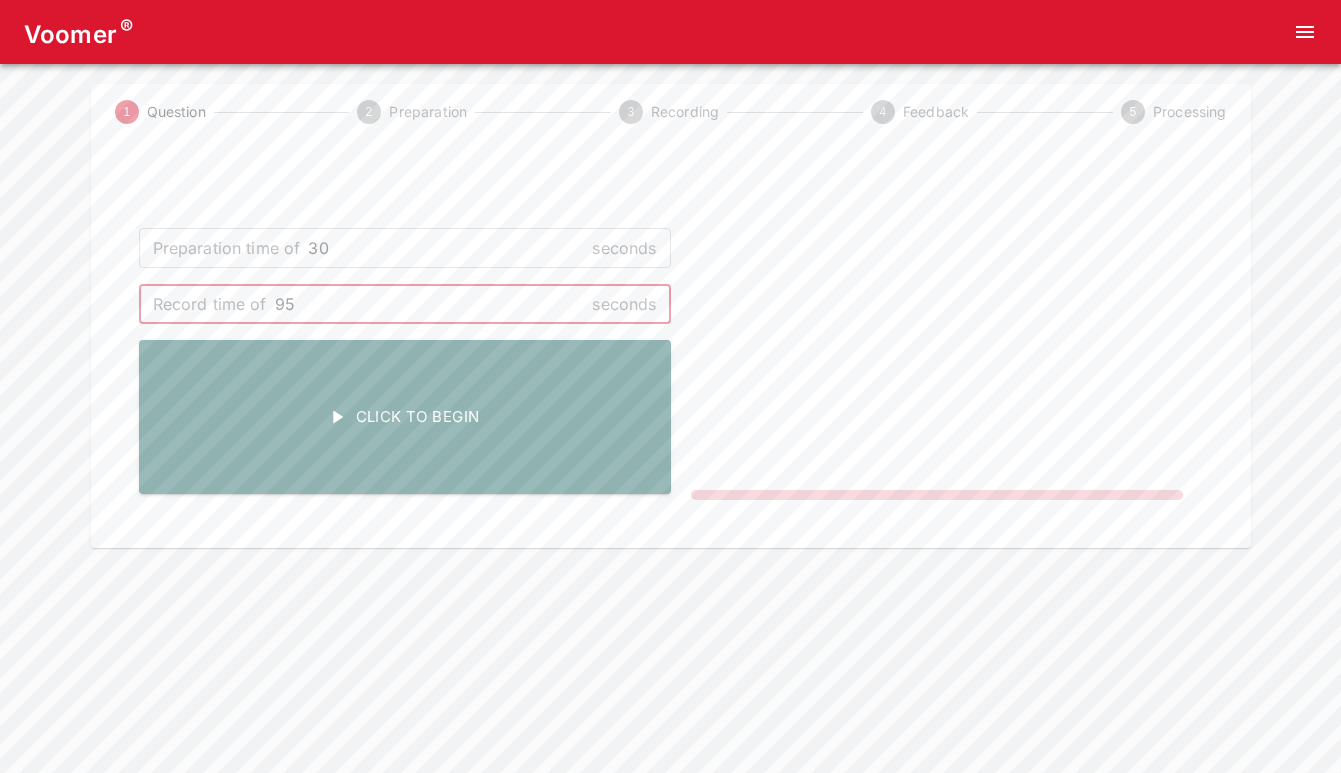 click on "95" at bounding box center (430, 304) 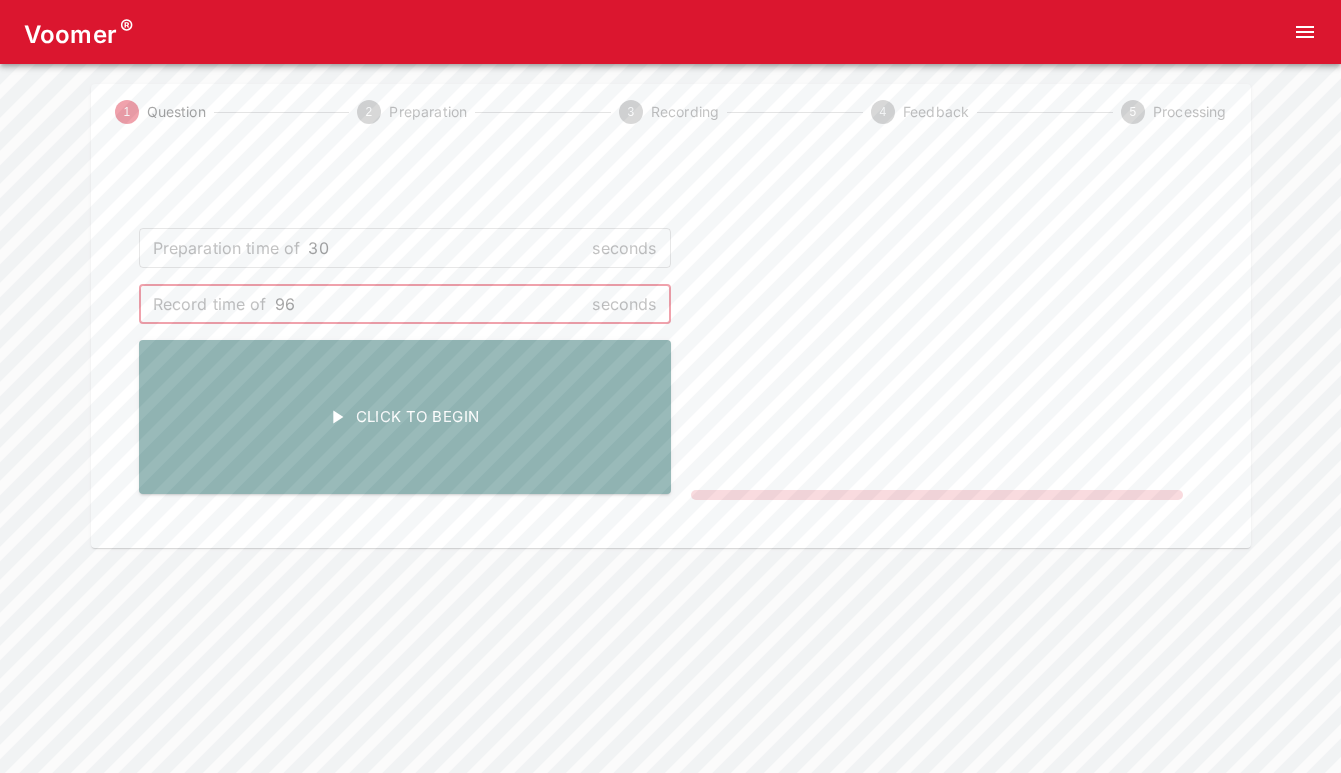 click on "96" at bounding box center [430, 304] 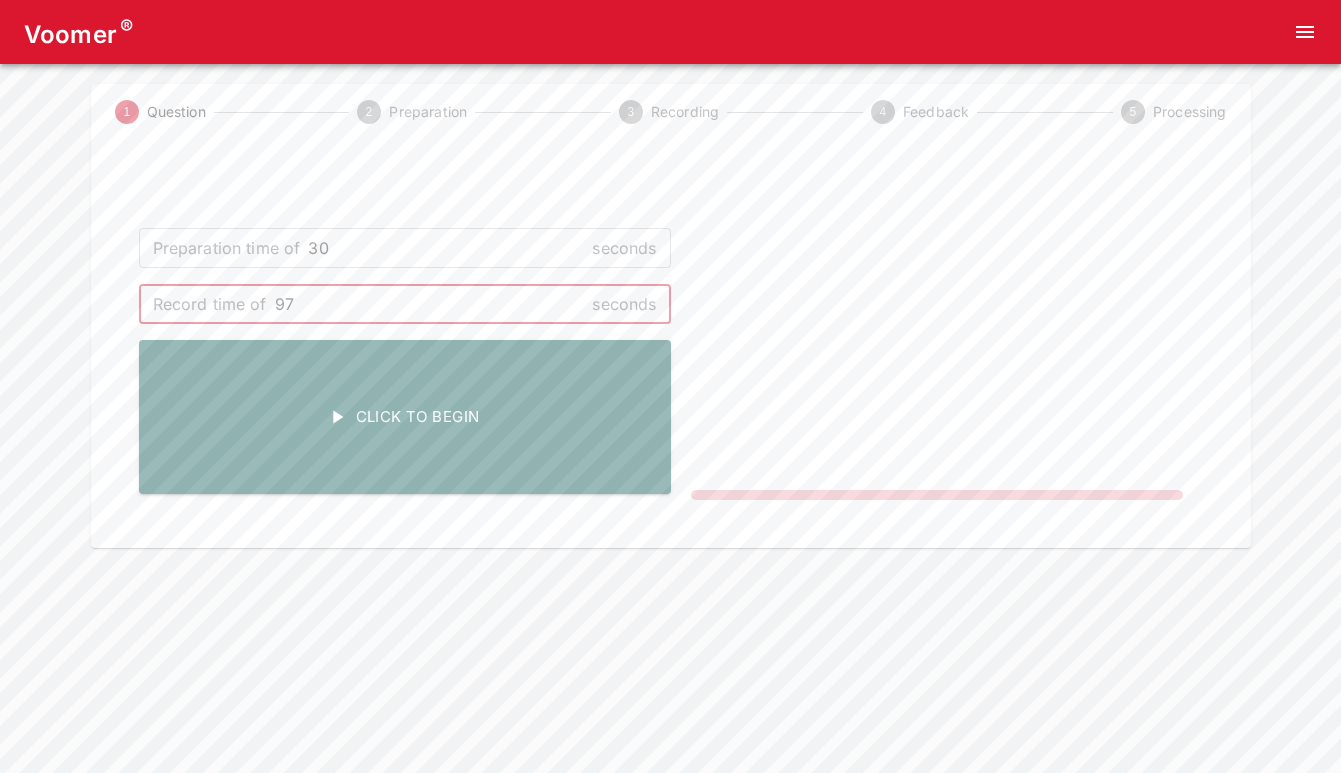 click on "97" at bounding box center [430, 304] 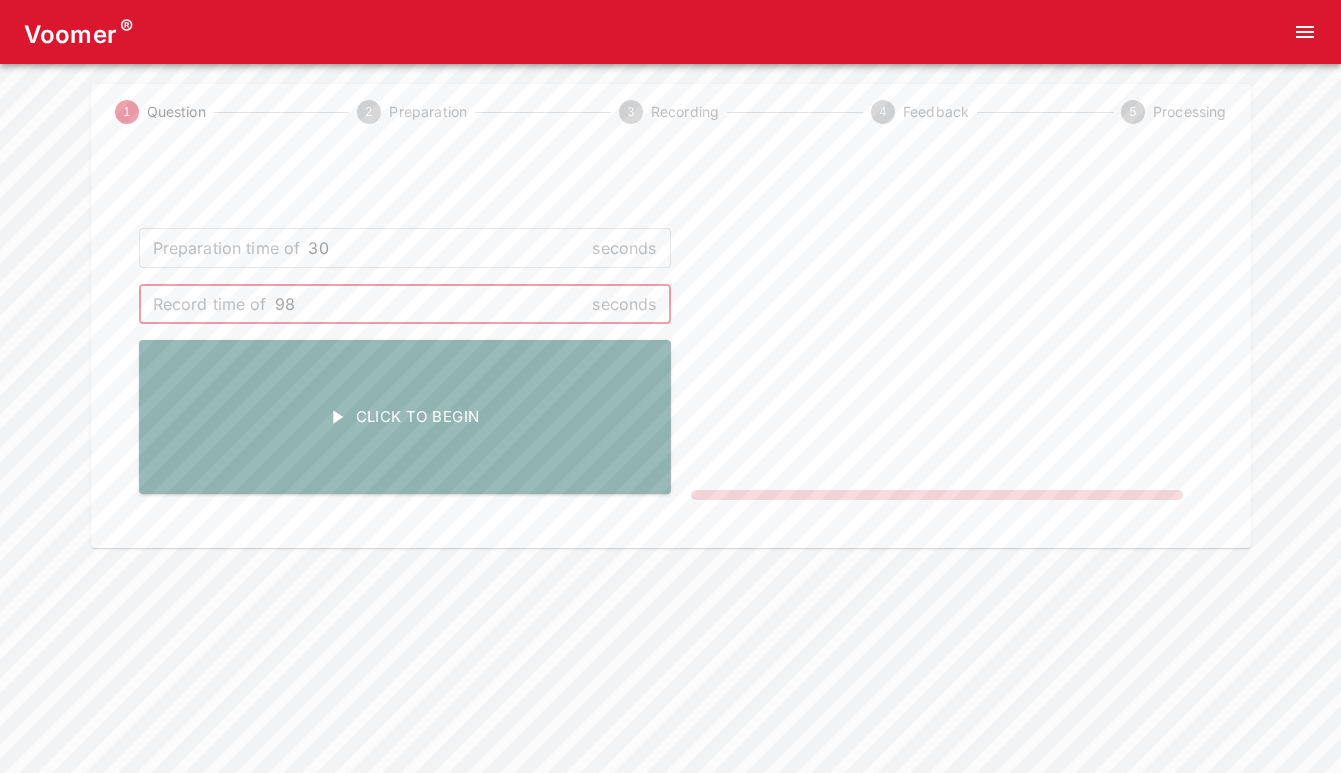 click on "98" at bounding box center (430, 304) 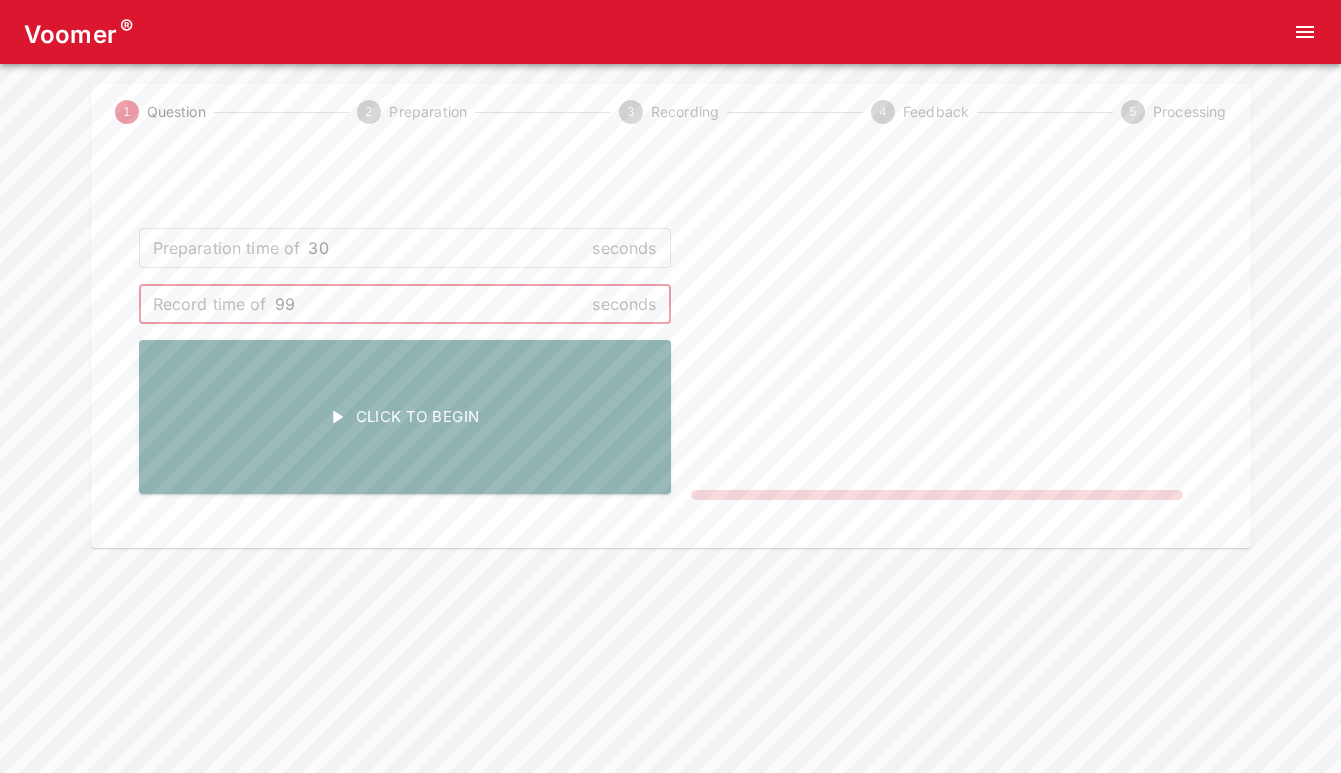 click on "99" at bounding box center [430, 304] 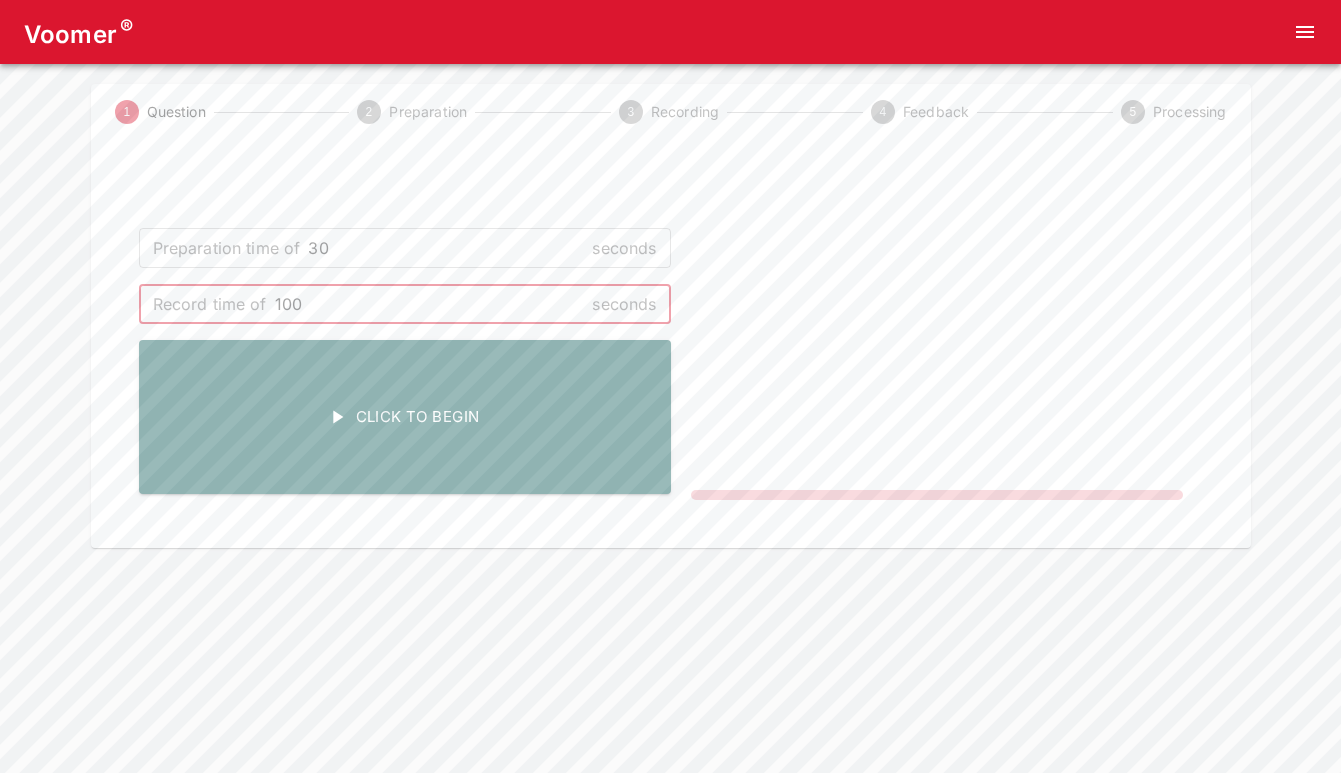 click on "100" at bounding box center [430, 304] 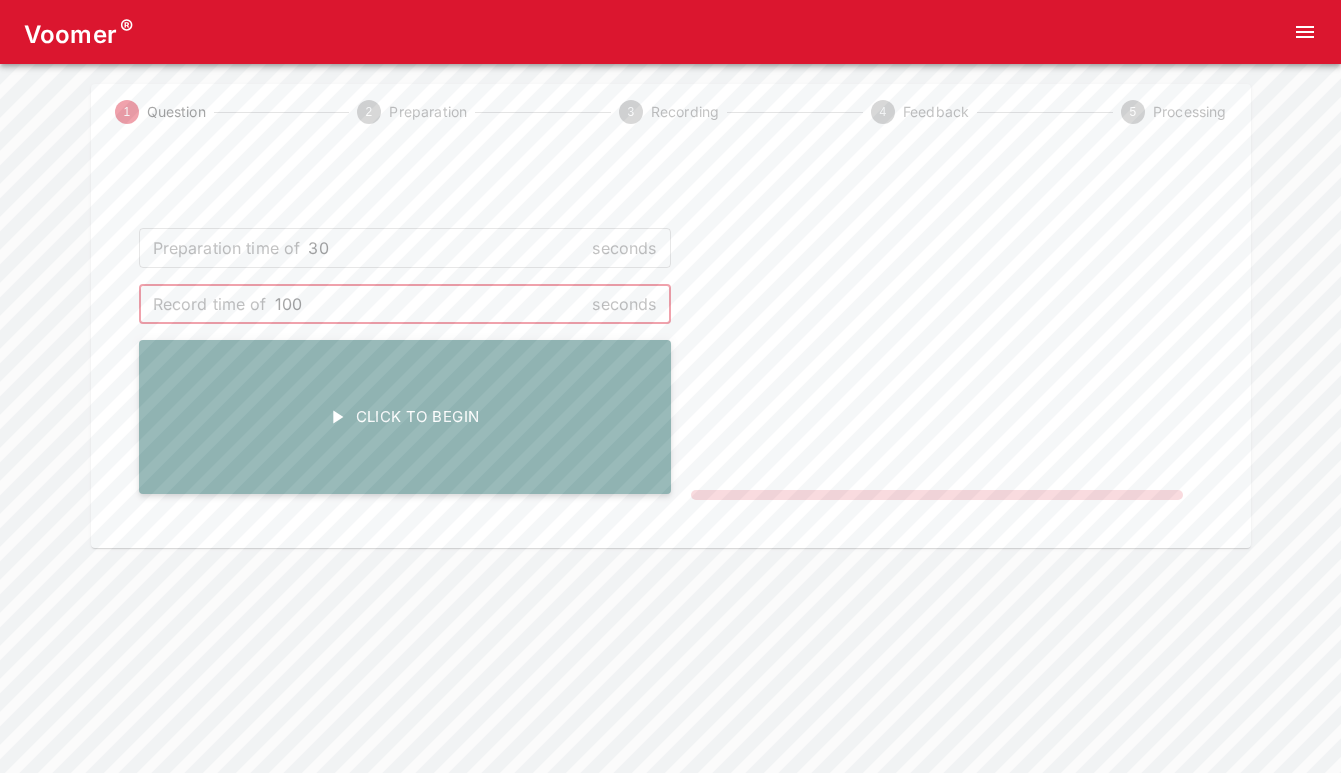 click on "Click To Begin" at bounding box center (405, 417) 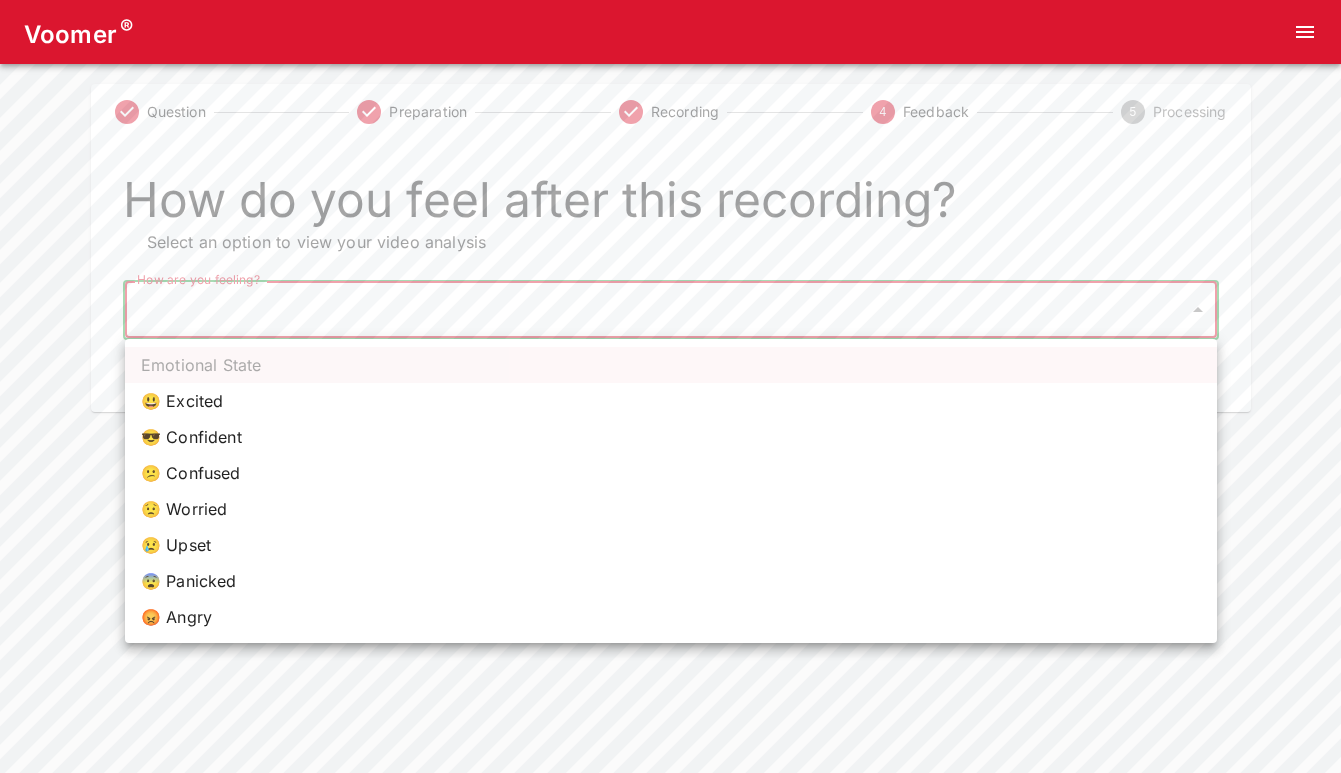 click on "Voomer ® Question Preparation Recording 4 Feedback 5 Processing How do you feel after this recording? Select an option to view your video analysis How are you feeling? ​ How are you feeling? Home Analysis Tokens: 0 Pricing Log Out Emotional State  😃 Excited  😎 Confident  😕 Confused 😟 Worried  😢 Upset  😨 Panicked  😡 Angry" at bounding box center [670, 206] 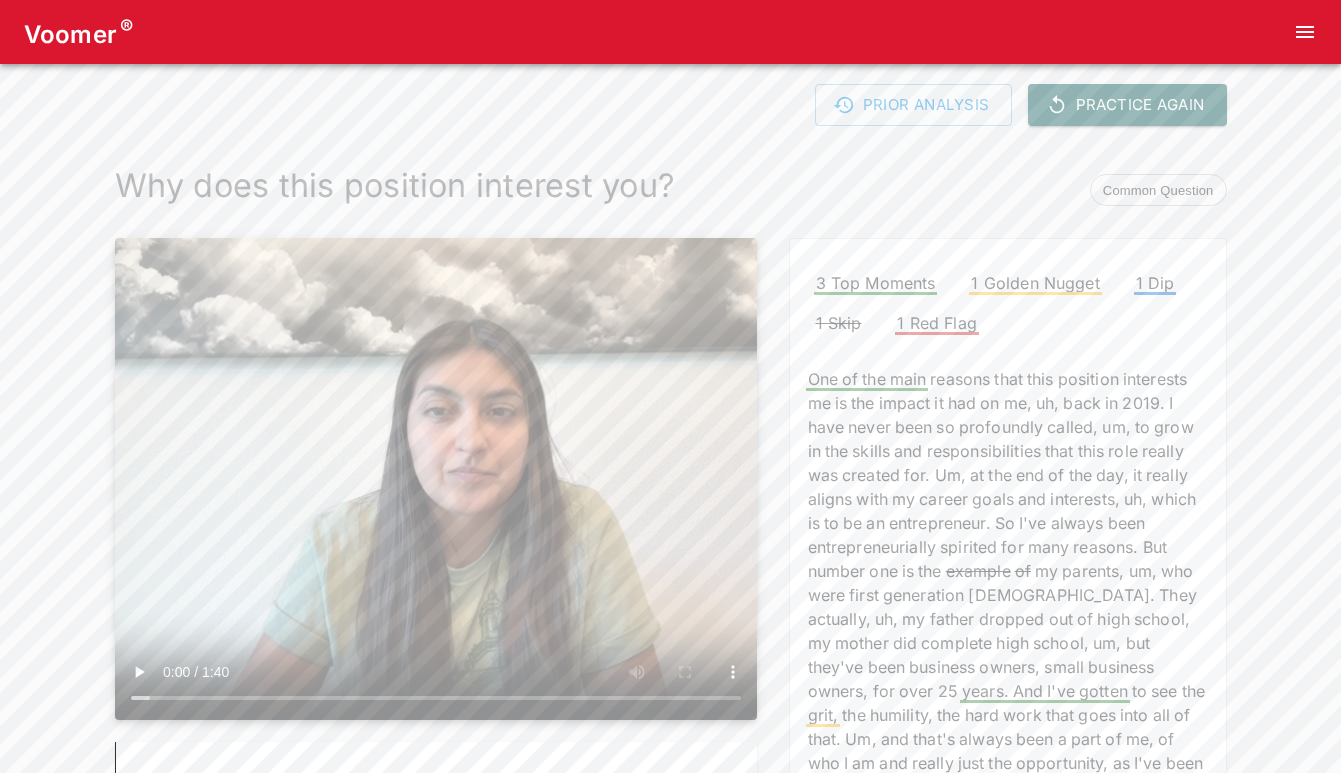 click on "3 Top Moments 1 Golden Nugget 1 Dip 1 Skip 1 Red Flag" at bounding box center [1008, 311] 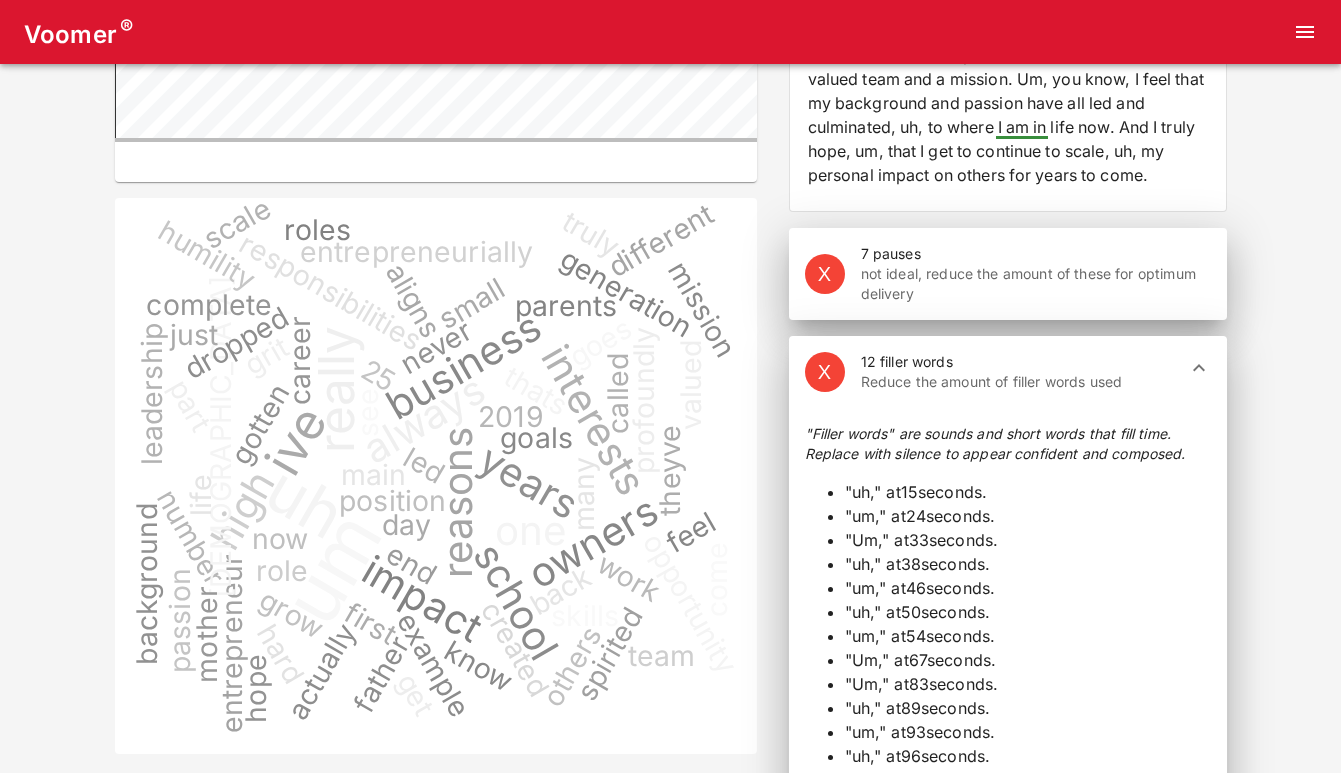 scroll, scrollTop: 716, scrollLeft: 0, axis: vertical 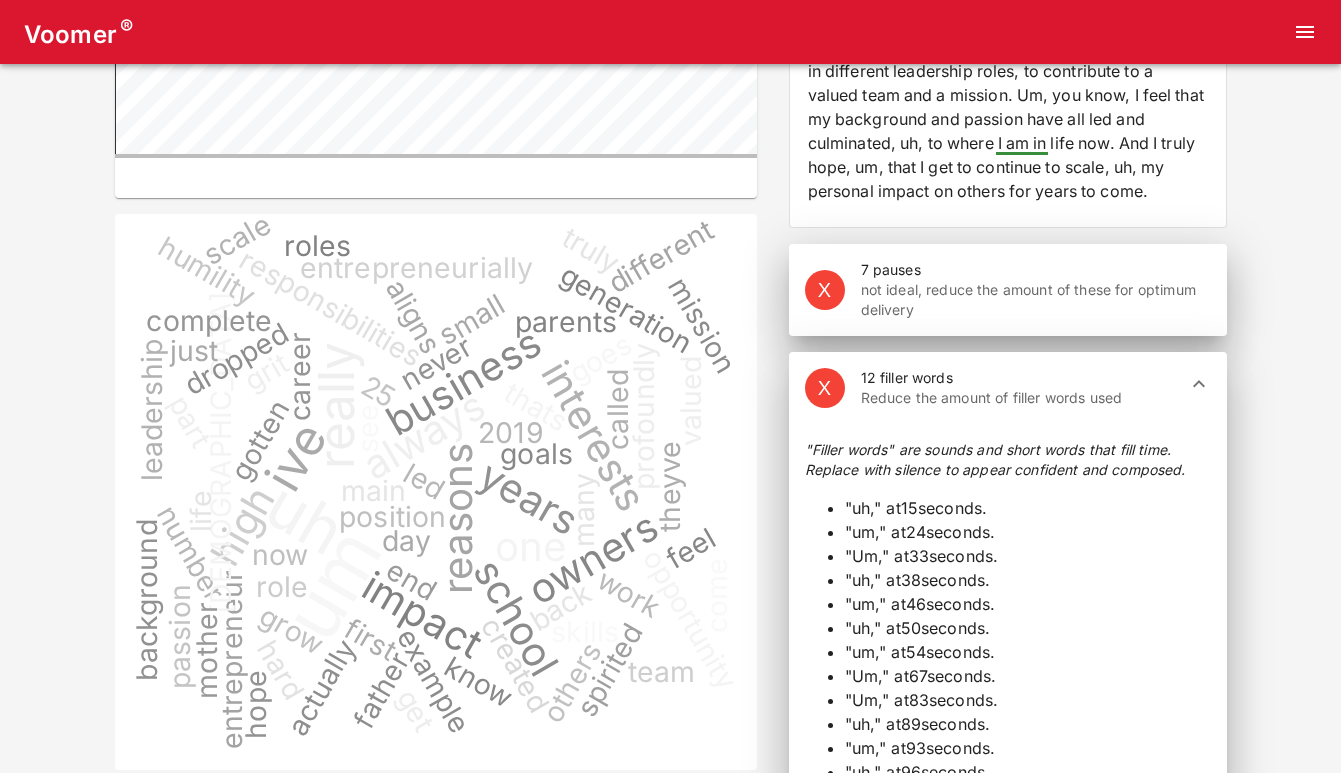 click on "not ideal, reduce the amount of these for optimum delivery" at bounding box center (1036, 300) 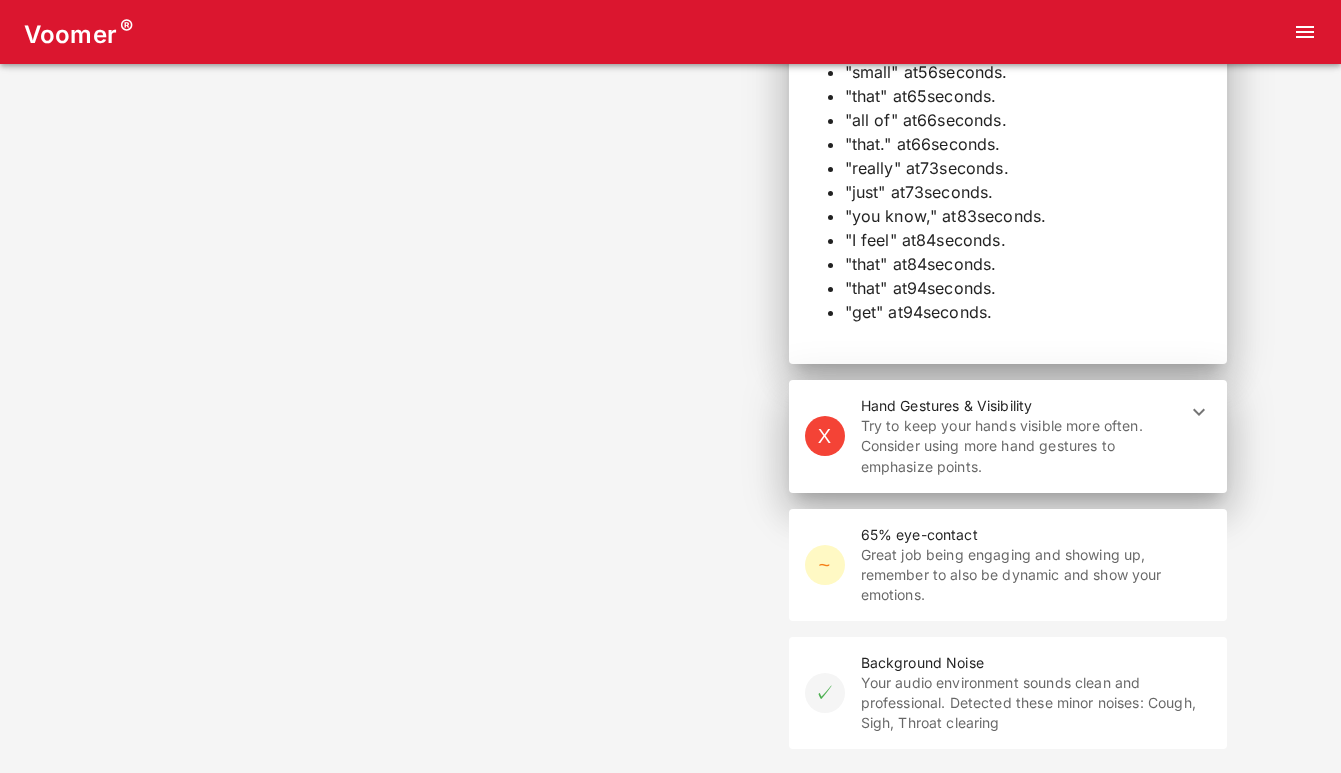scroll, scrollTop: 1967, scrollLeft: 0, axis: vertical 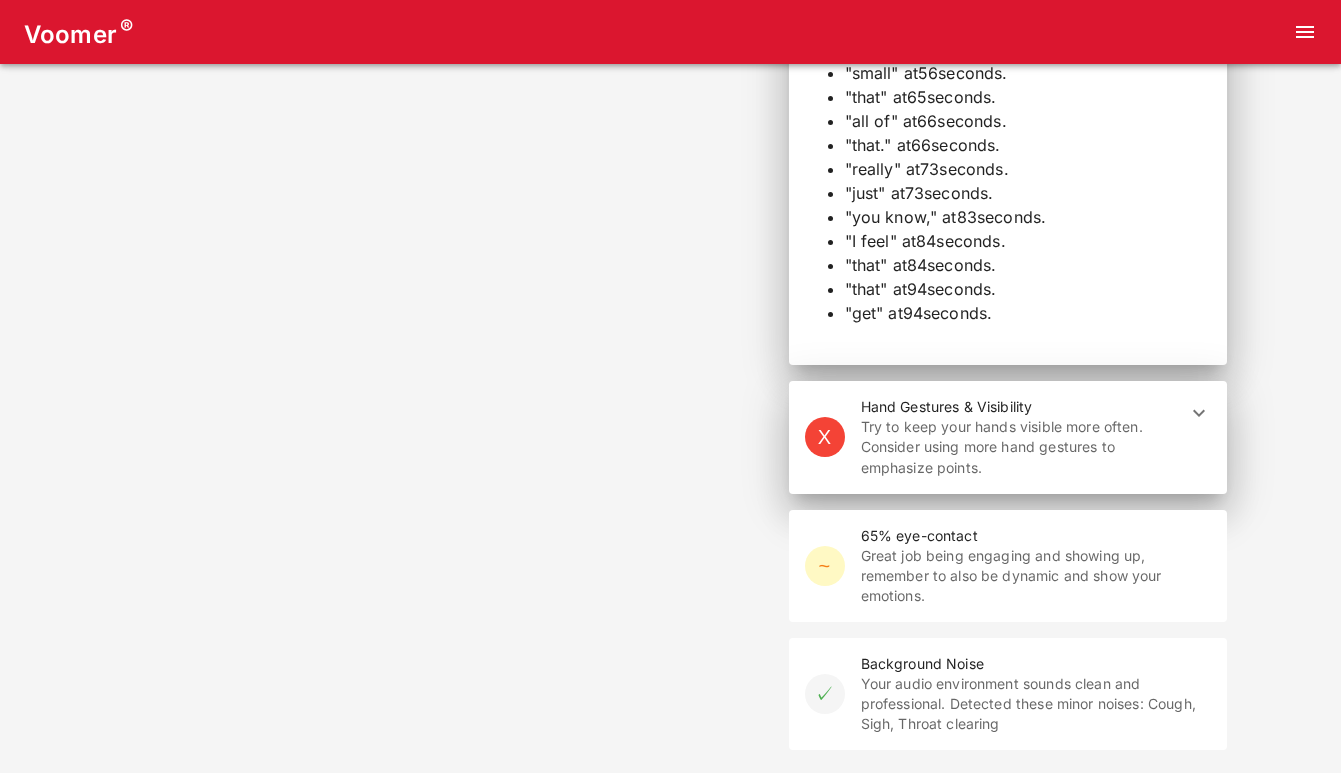 click on "Try to keep your hands visible more often. Consider using more hand gestures to emphasize points." at bounding box center (1020, 447) 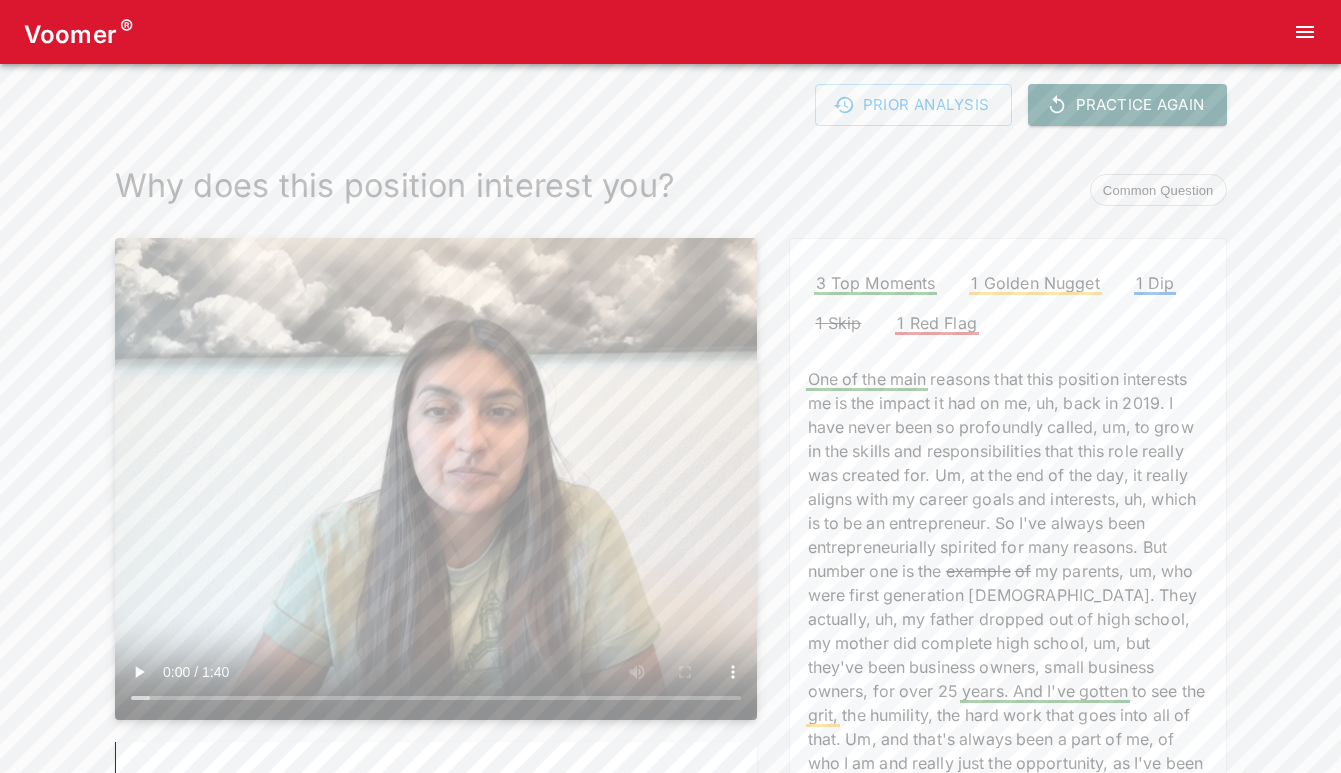 scroll, scrollTop: 0, scrollLeft: 0, axis: both 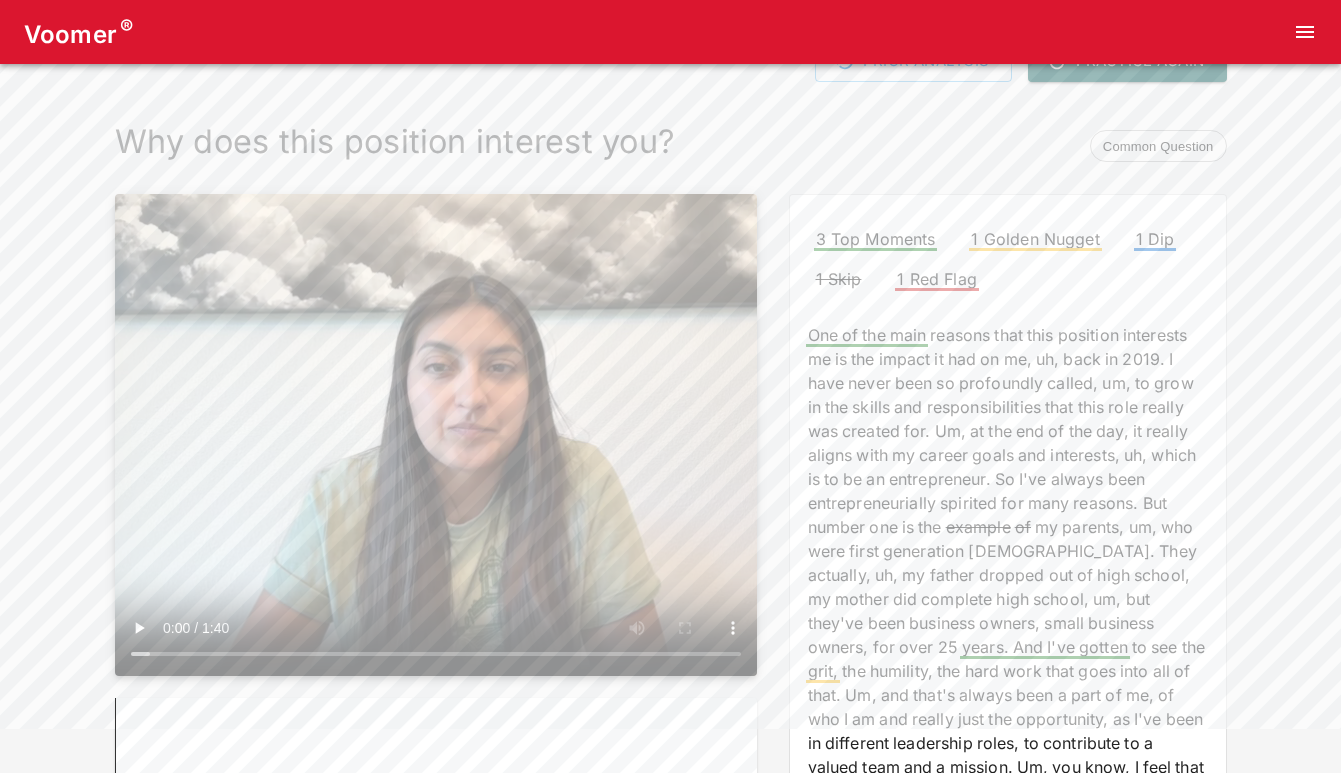 click on "1 Red Flag" at bounding box center (937, 279) 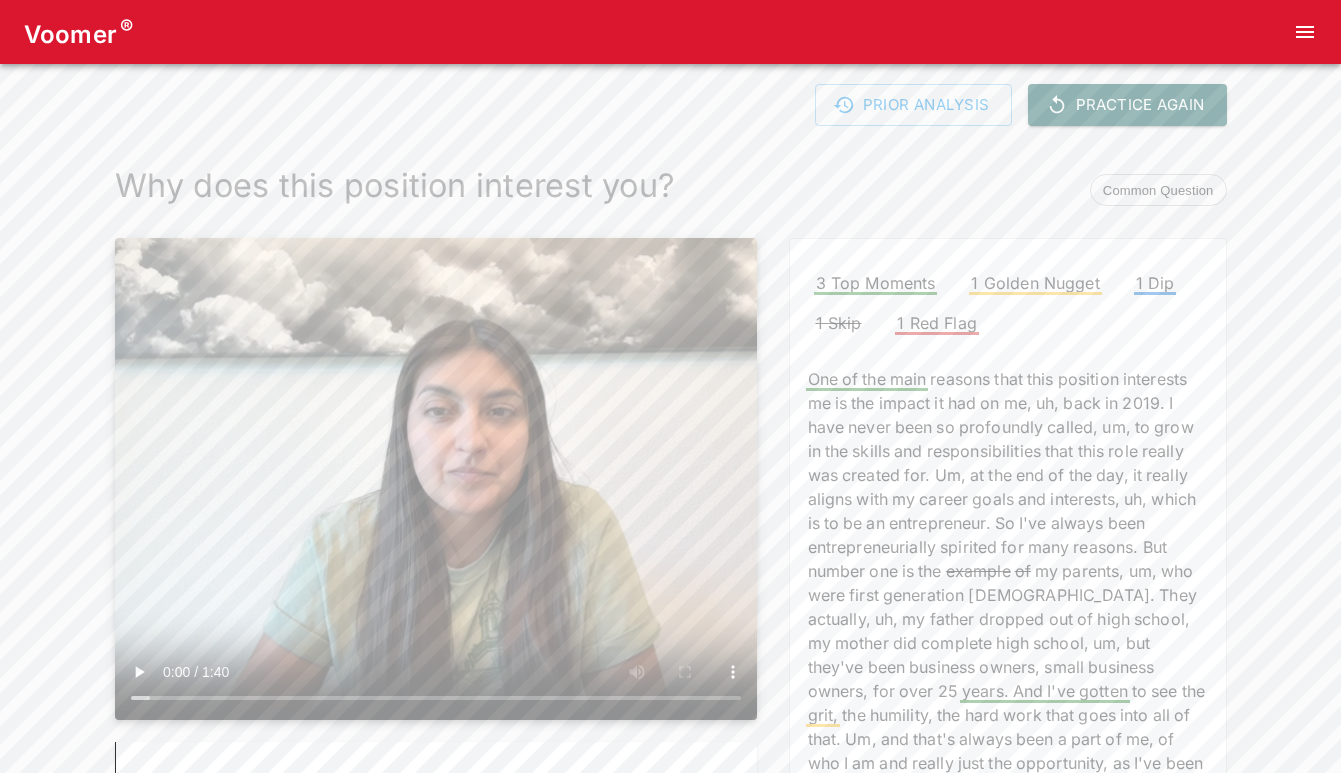 scroll, scrollTop: 0, scrollLeft: 0, axis: both 